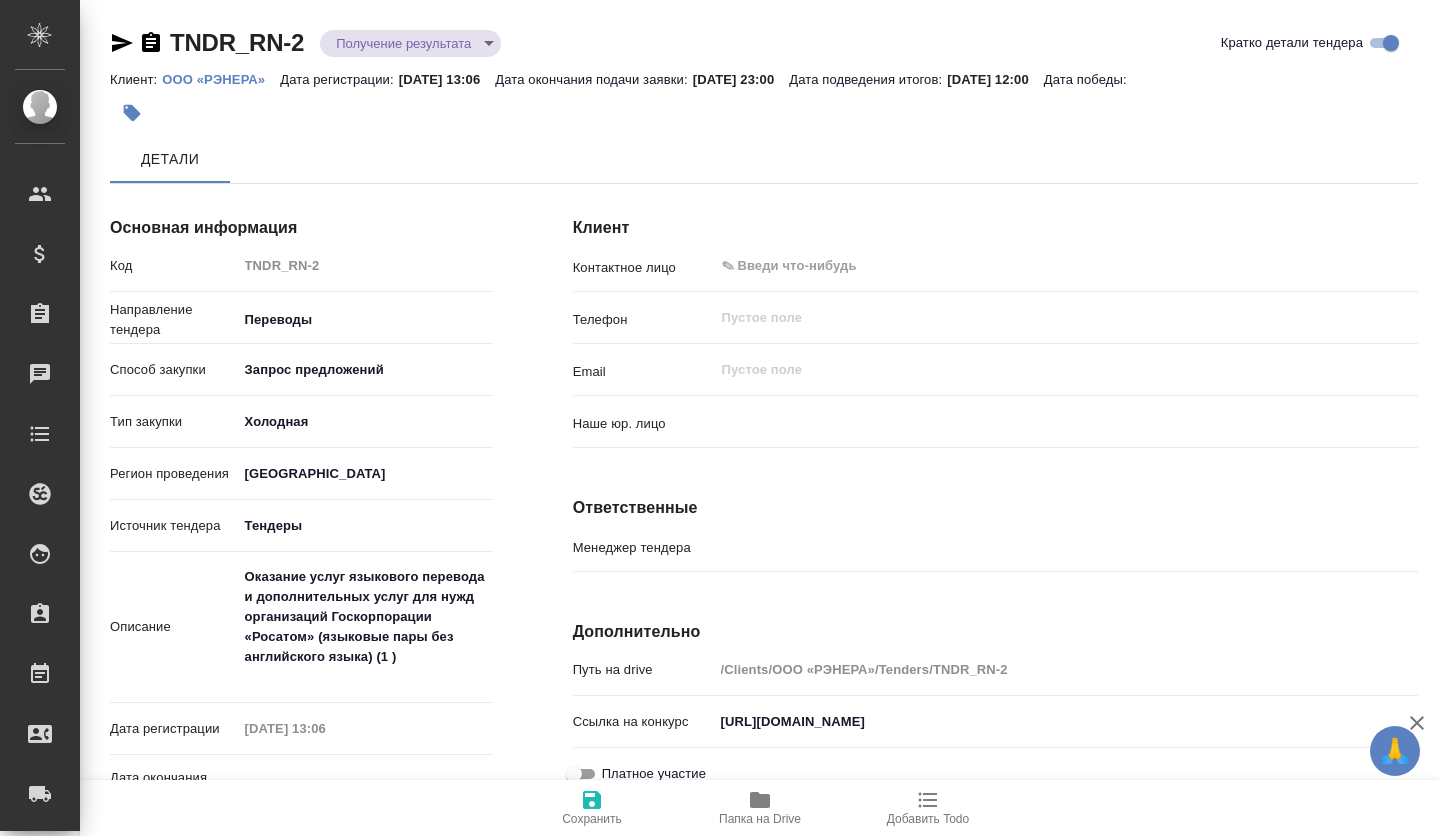 scroll, scrollTop: 0, scrollLeft: 0, axis: both 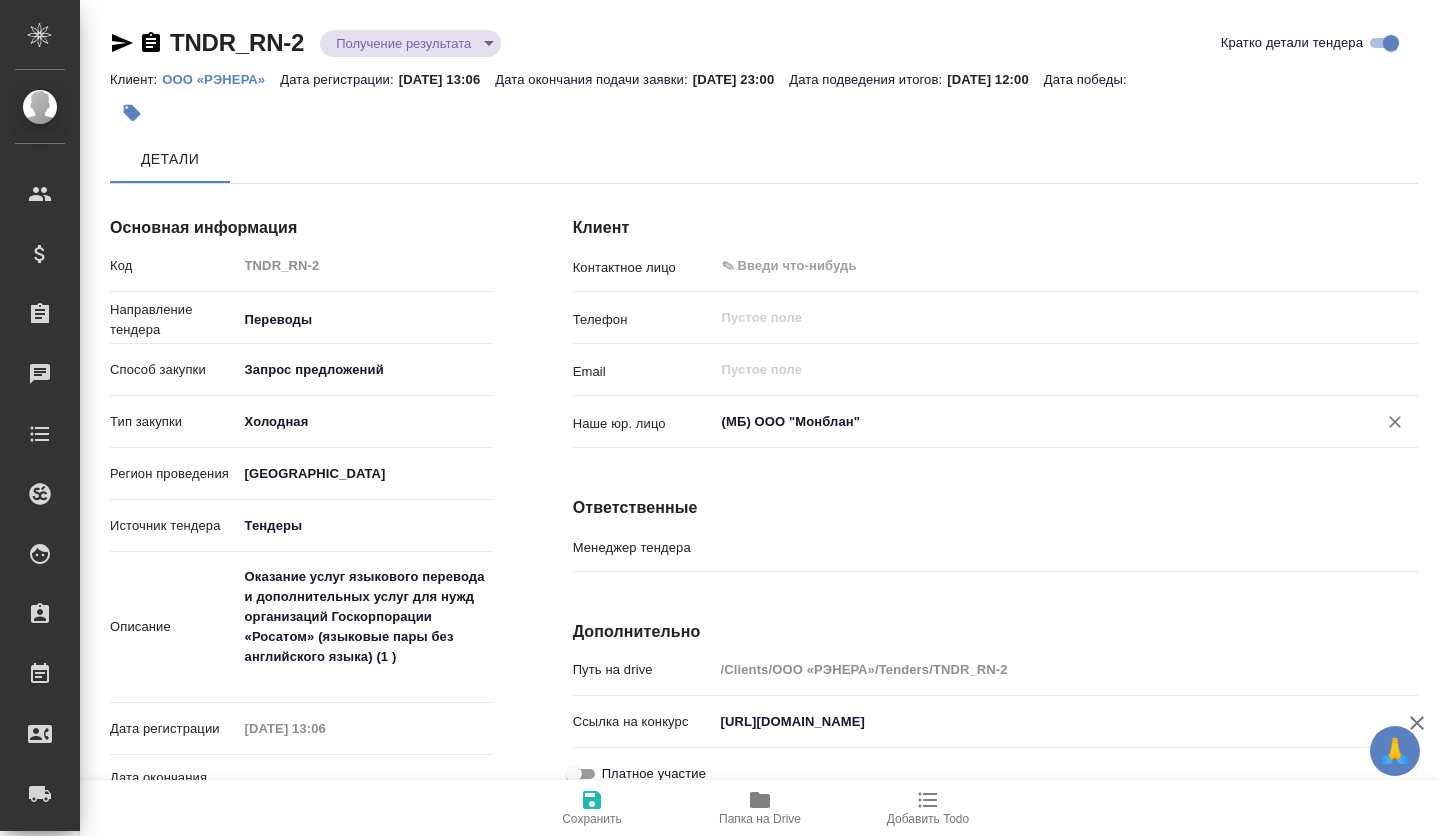 type on "[PERSON_NAME]" 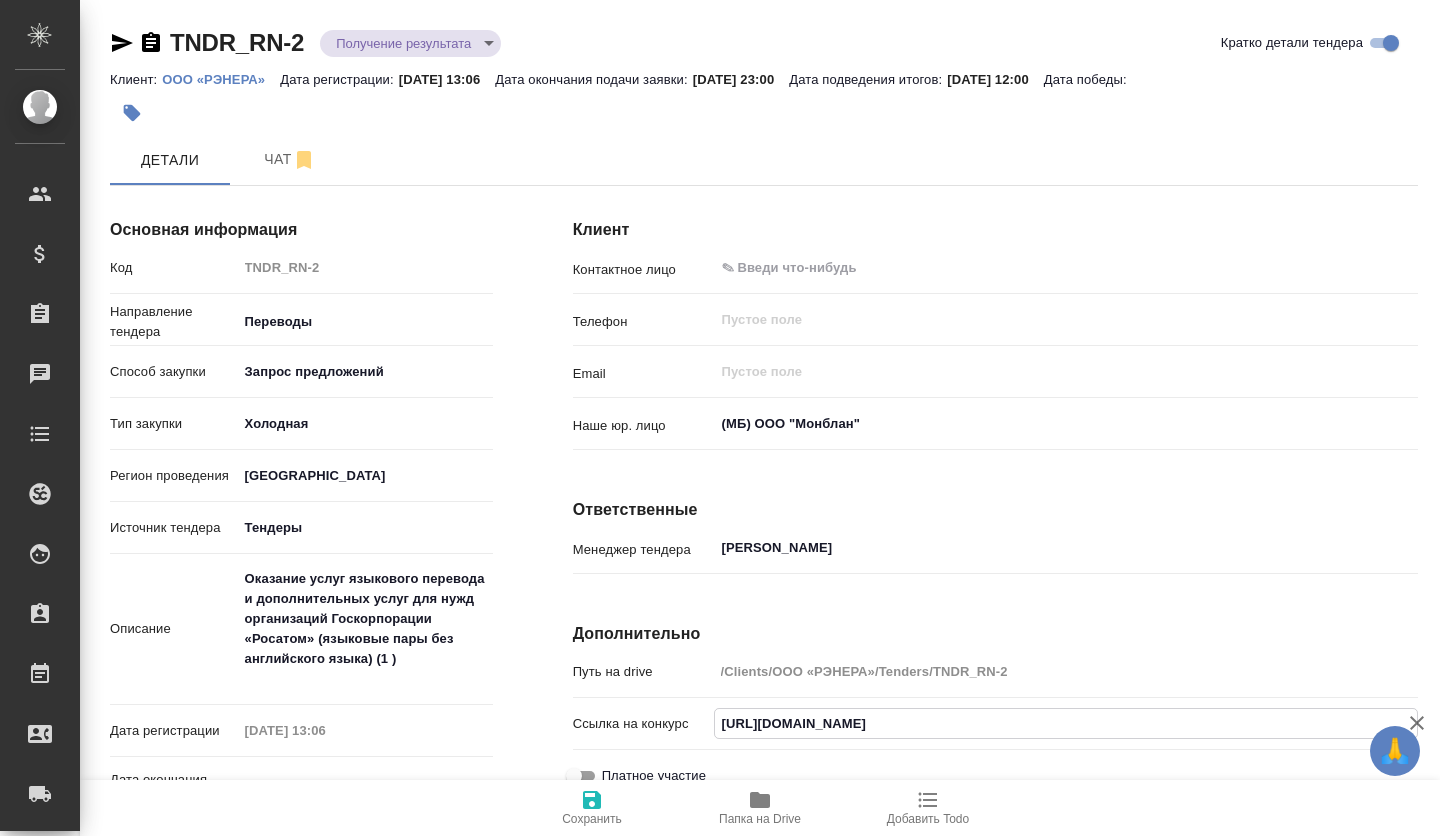 scroll, scrollTop: 0, scrollLeft: 123, axis: horizontal 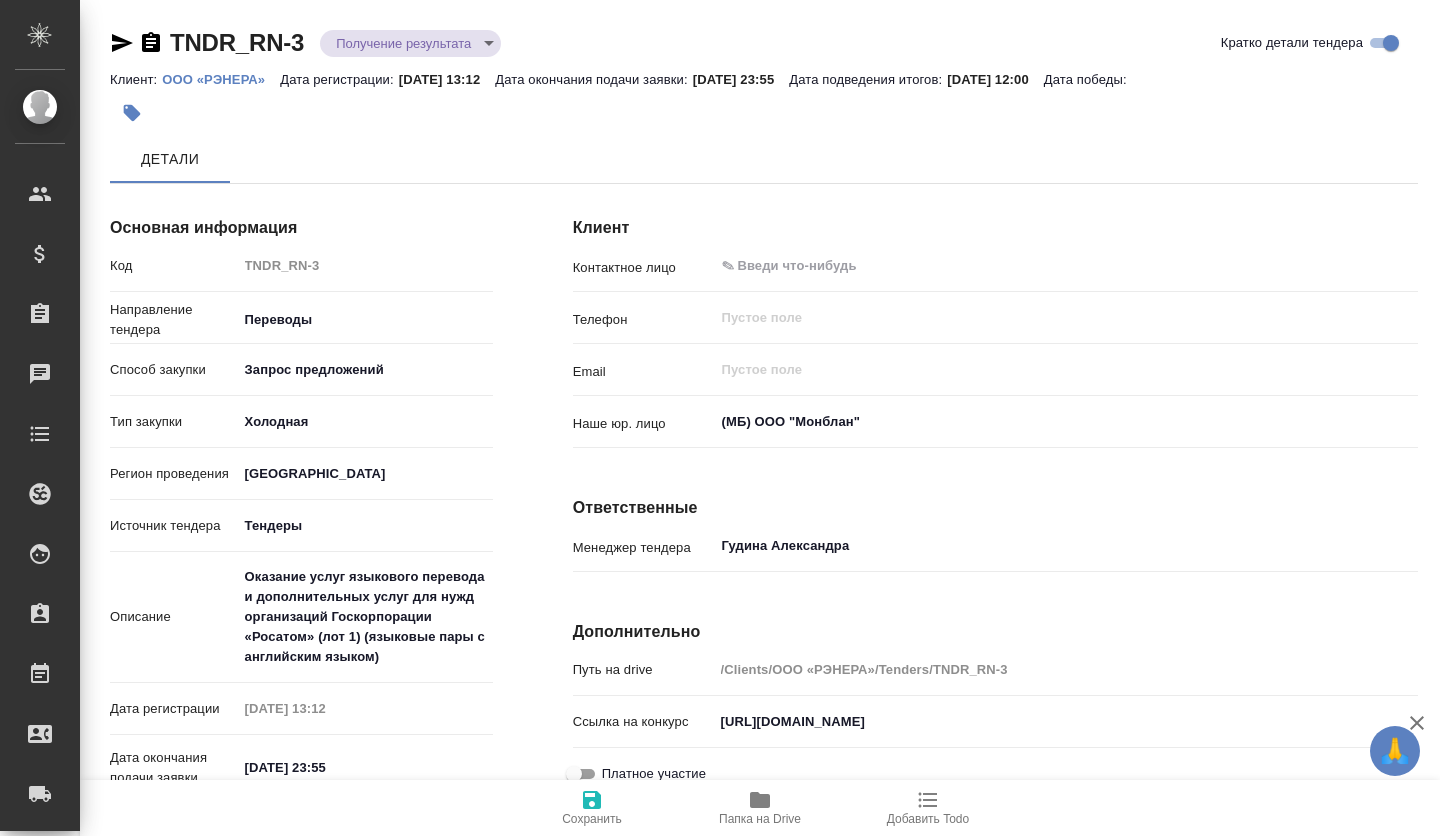 type on "x" 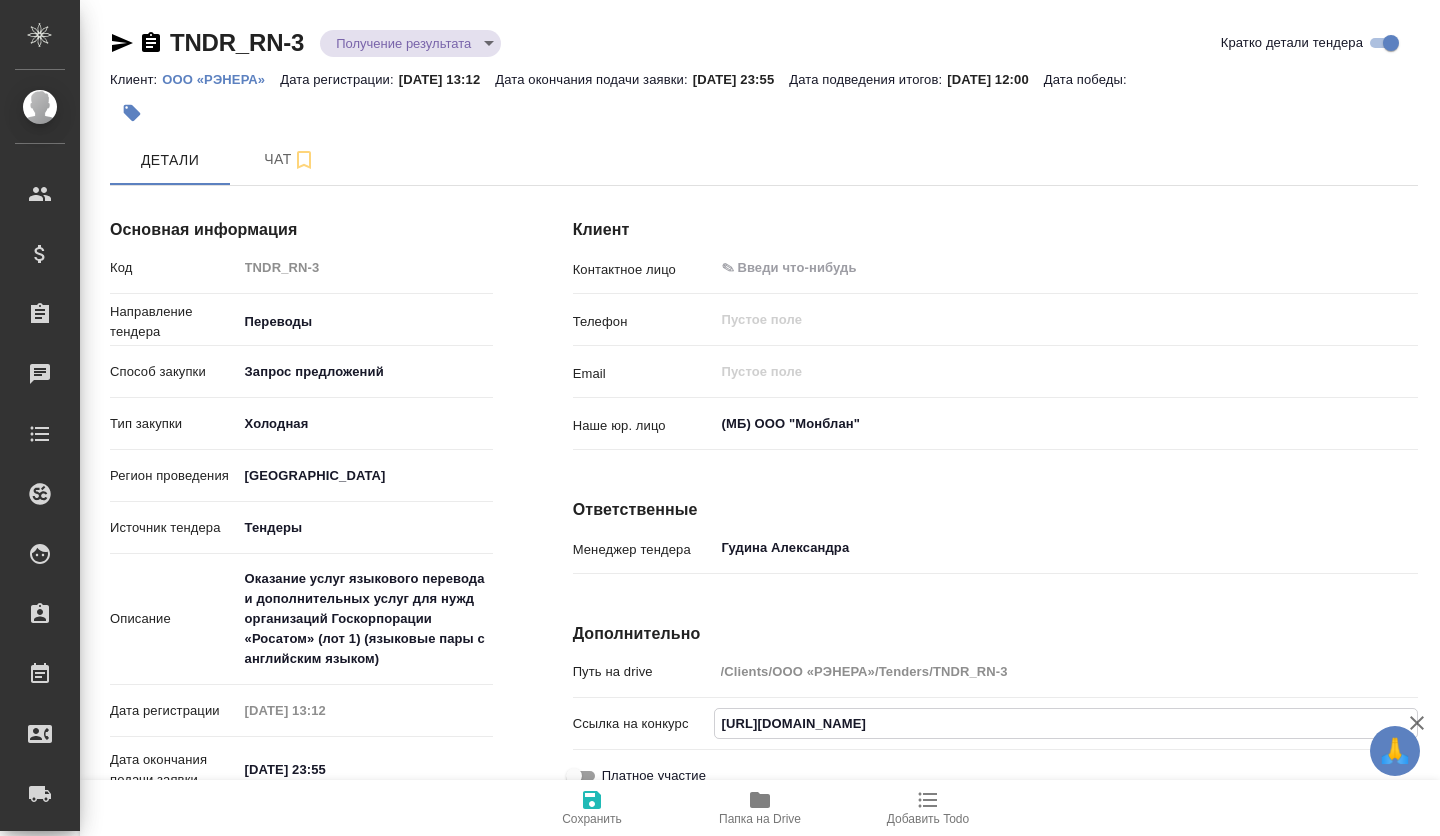 scroll, scrollTop: 0, scrollLeft: 123, axis: horizontal 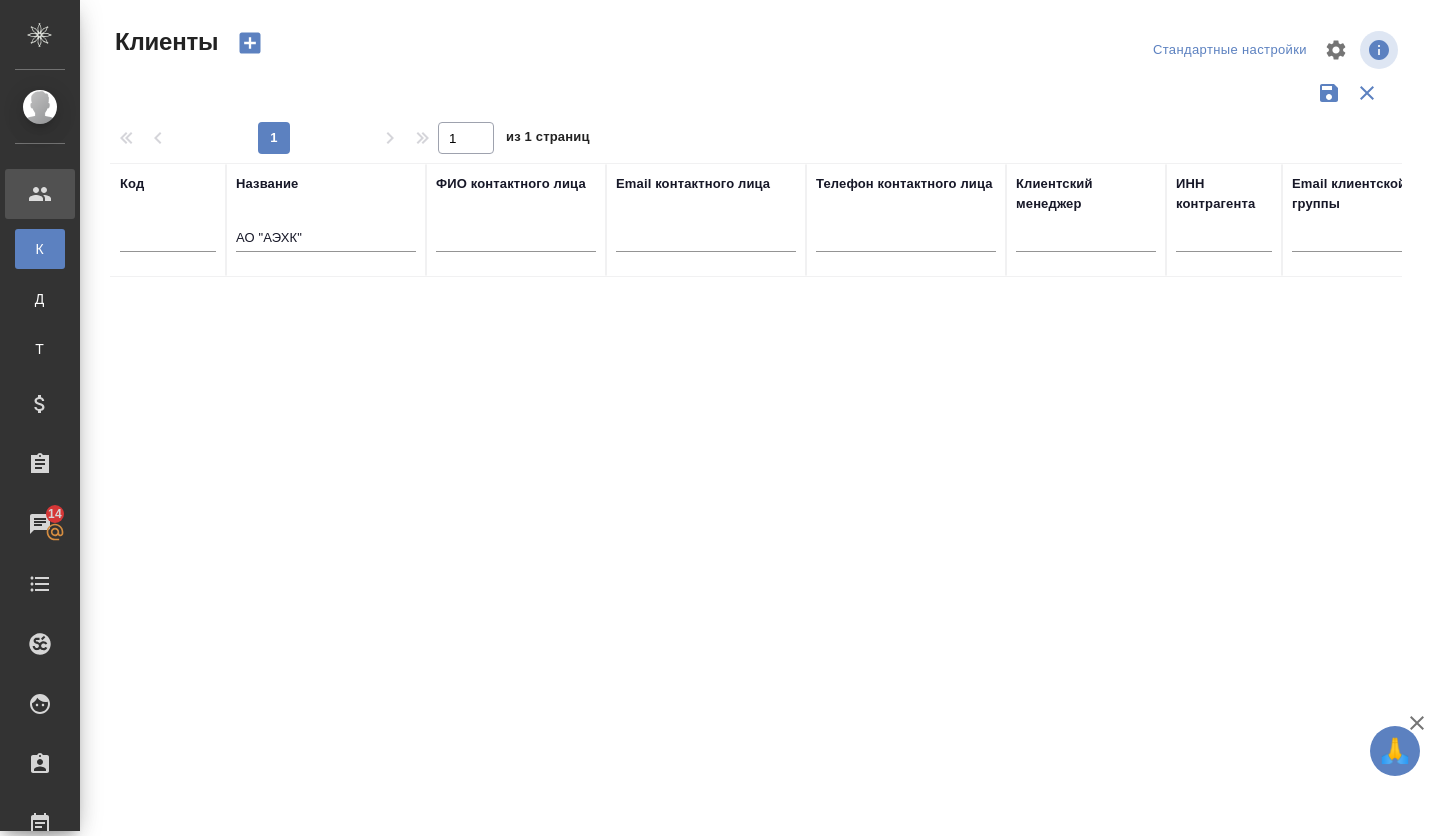 select on "RU" 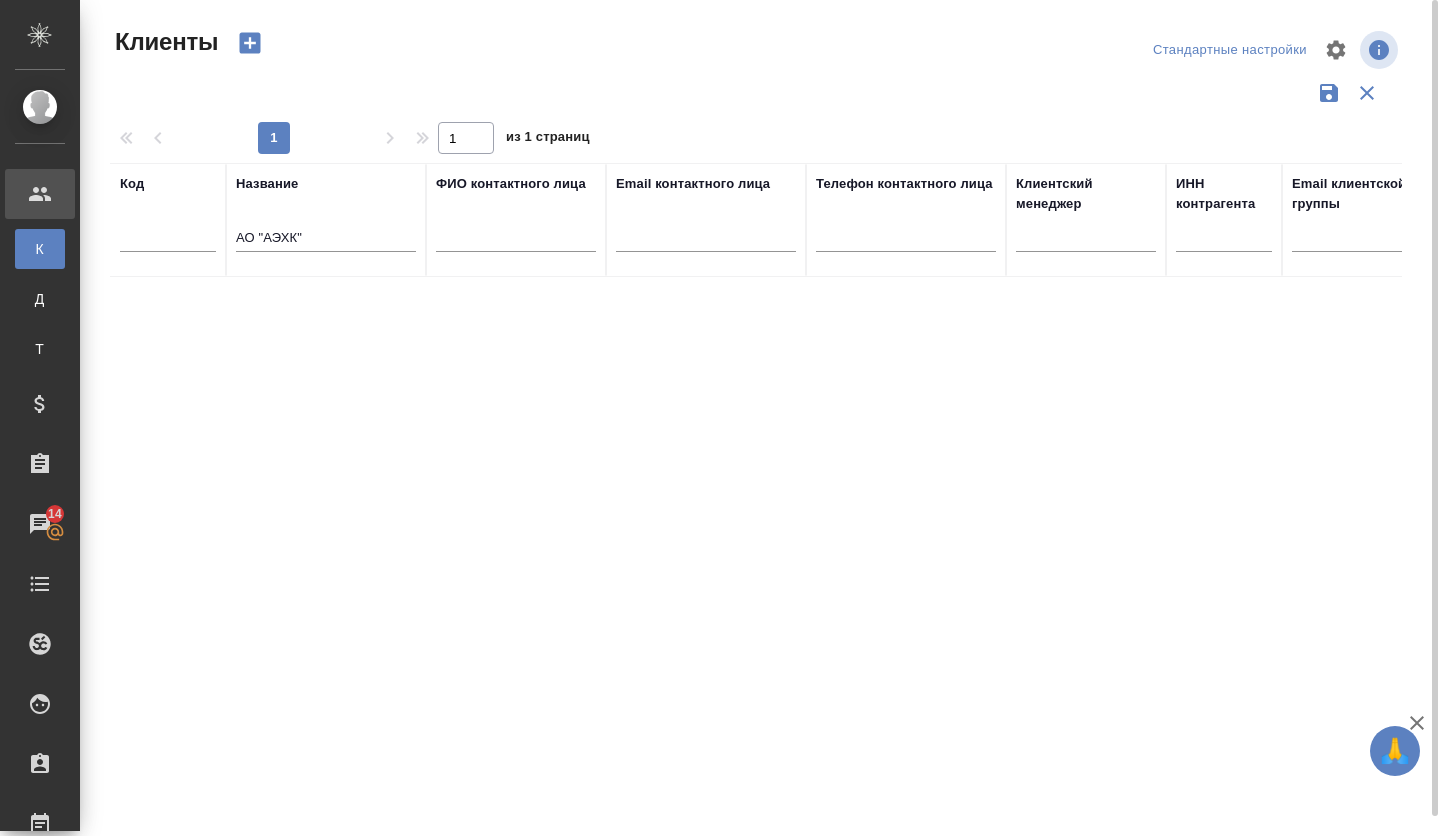 scroll, scrollTop: 0, scrollLeft: 0, axis: both 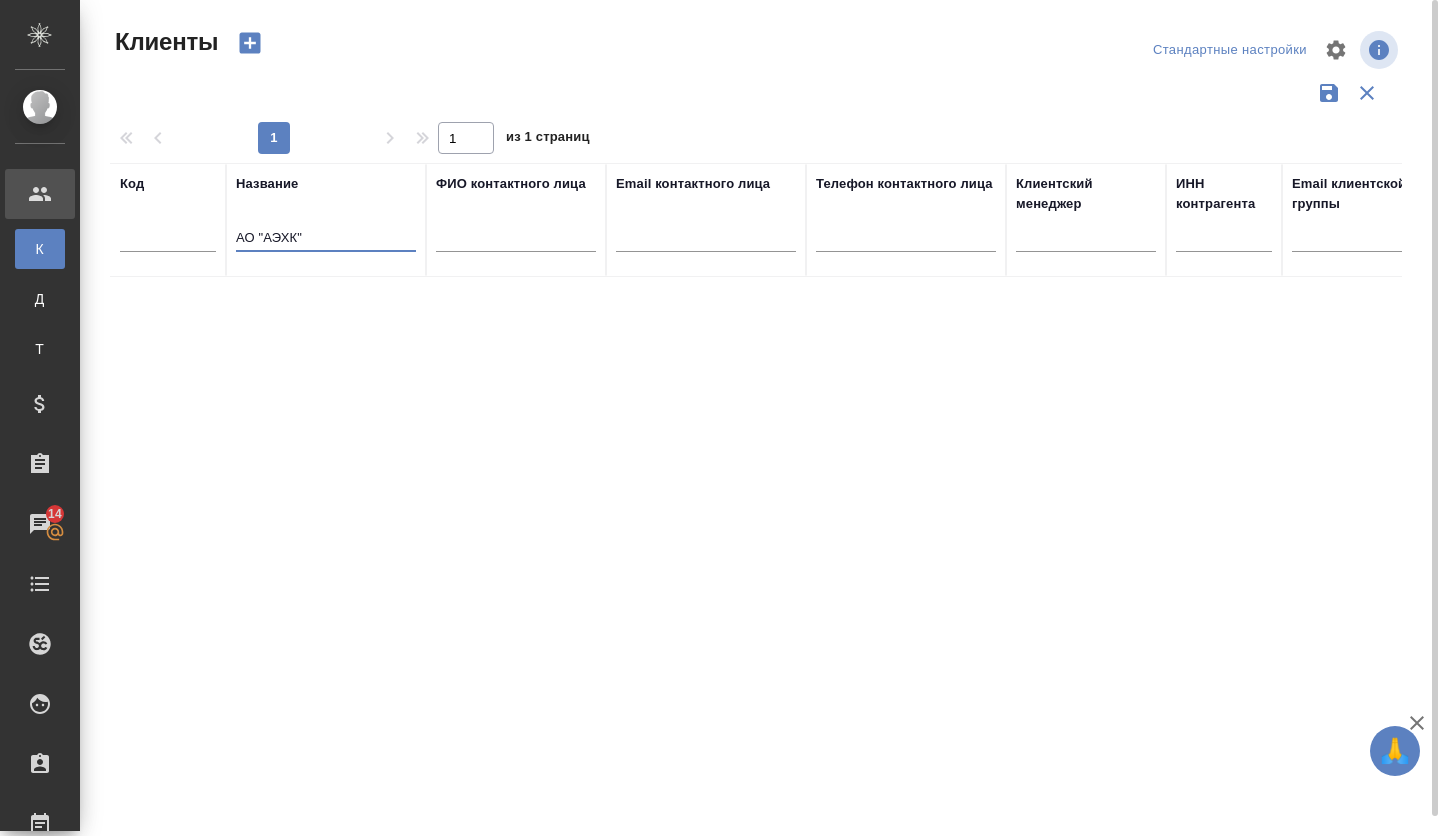 drag, startPoint x: 321, startPoint y: 234, endPoint x: 242, endPoint y: 228, distance: 79.22752 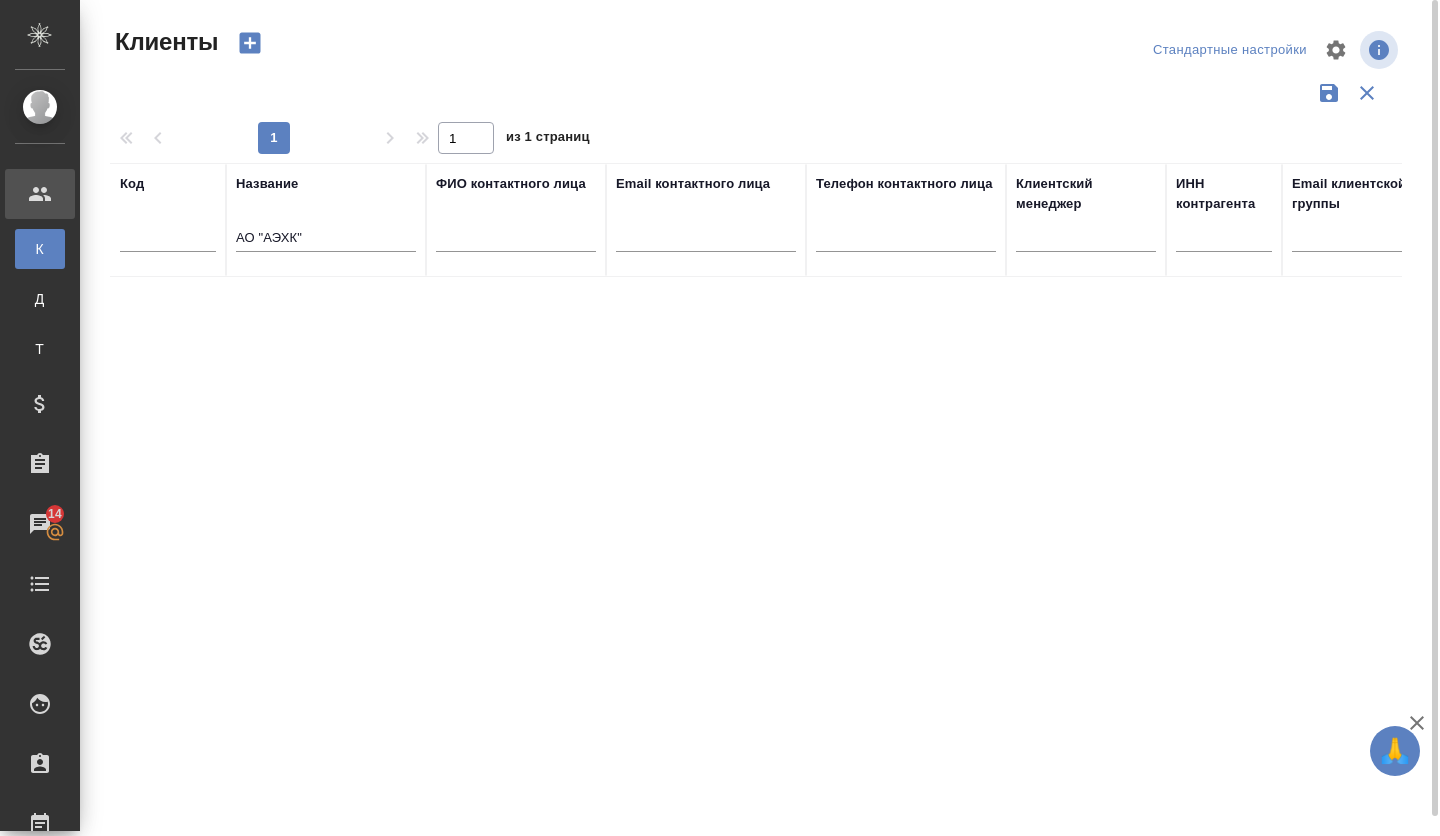 click on "АО "АЭХК"" at bounding box center (326, 241) 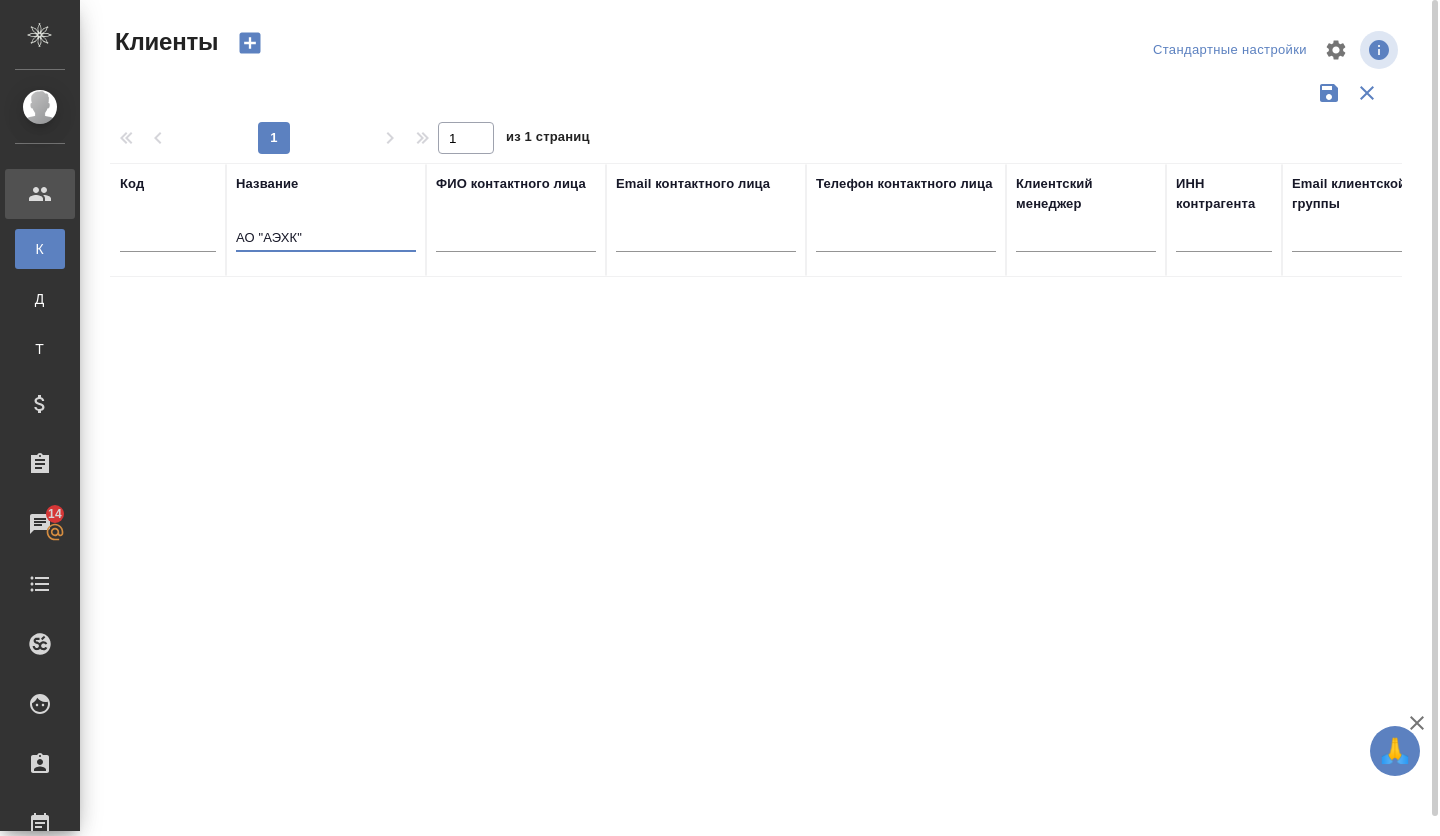 drag, startPoint x: 308, startPoint y: 231, endPoint x: 233, endPoint y: 224, distance: 75.32596 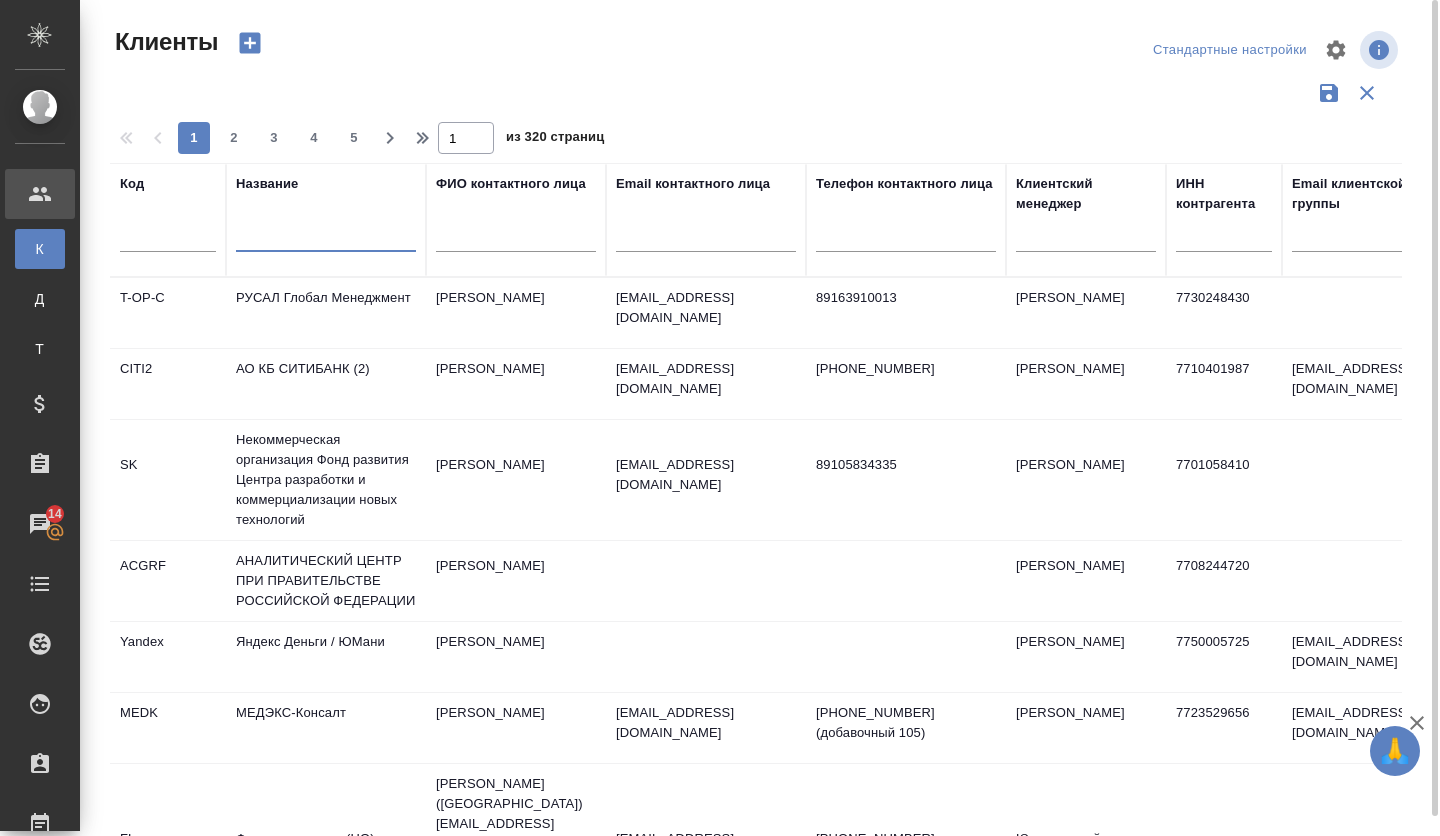 paste on "АО "ЮМАТЕКС"" 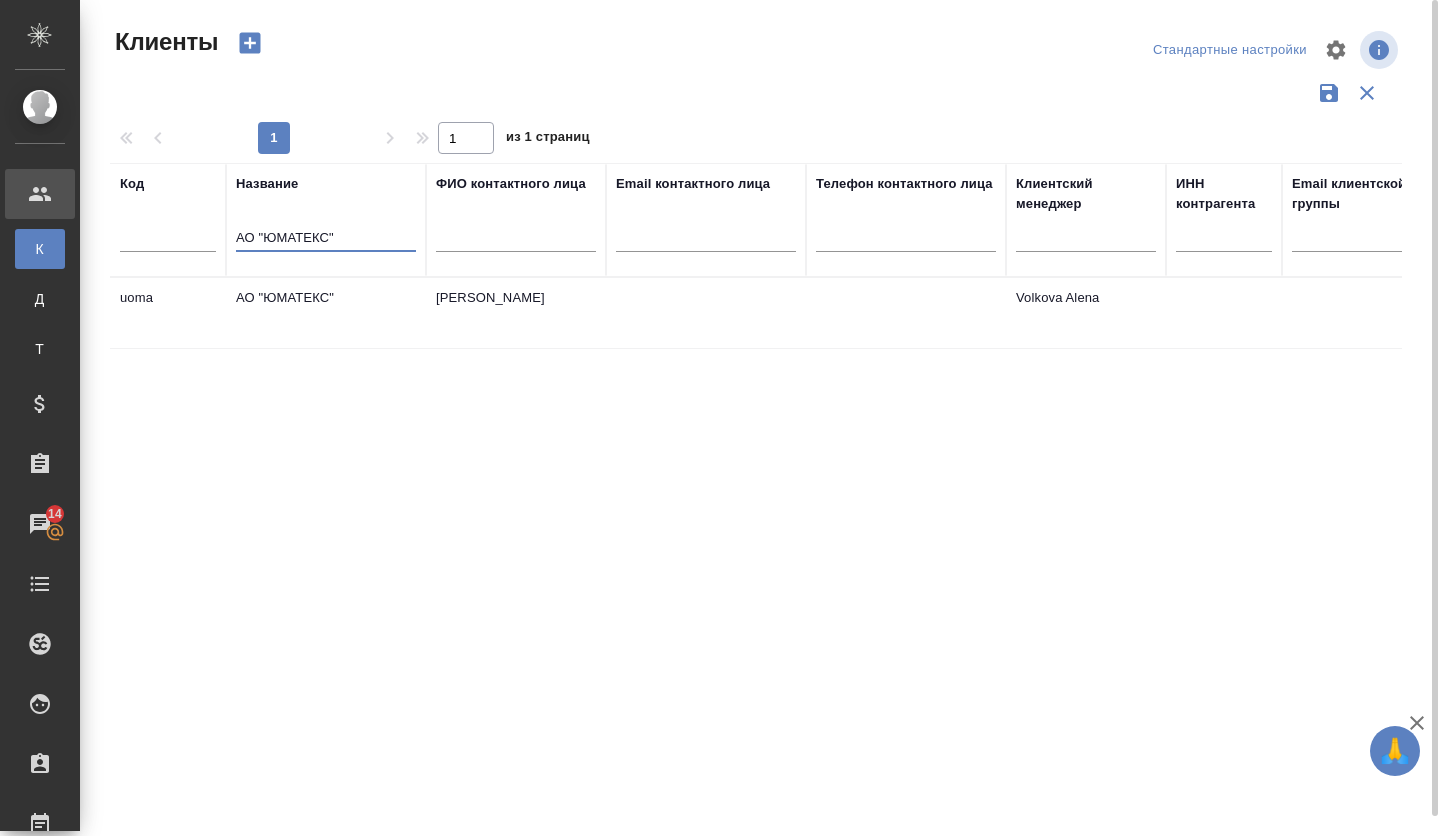 type on "АО "ЮМАТЕКС"" 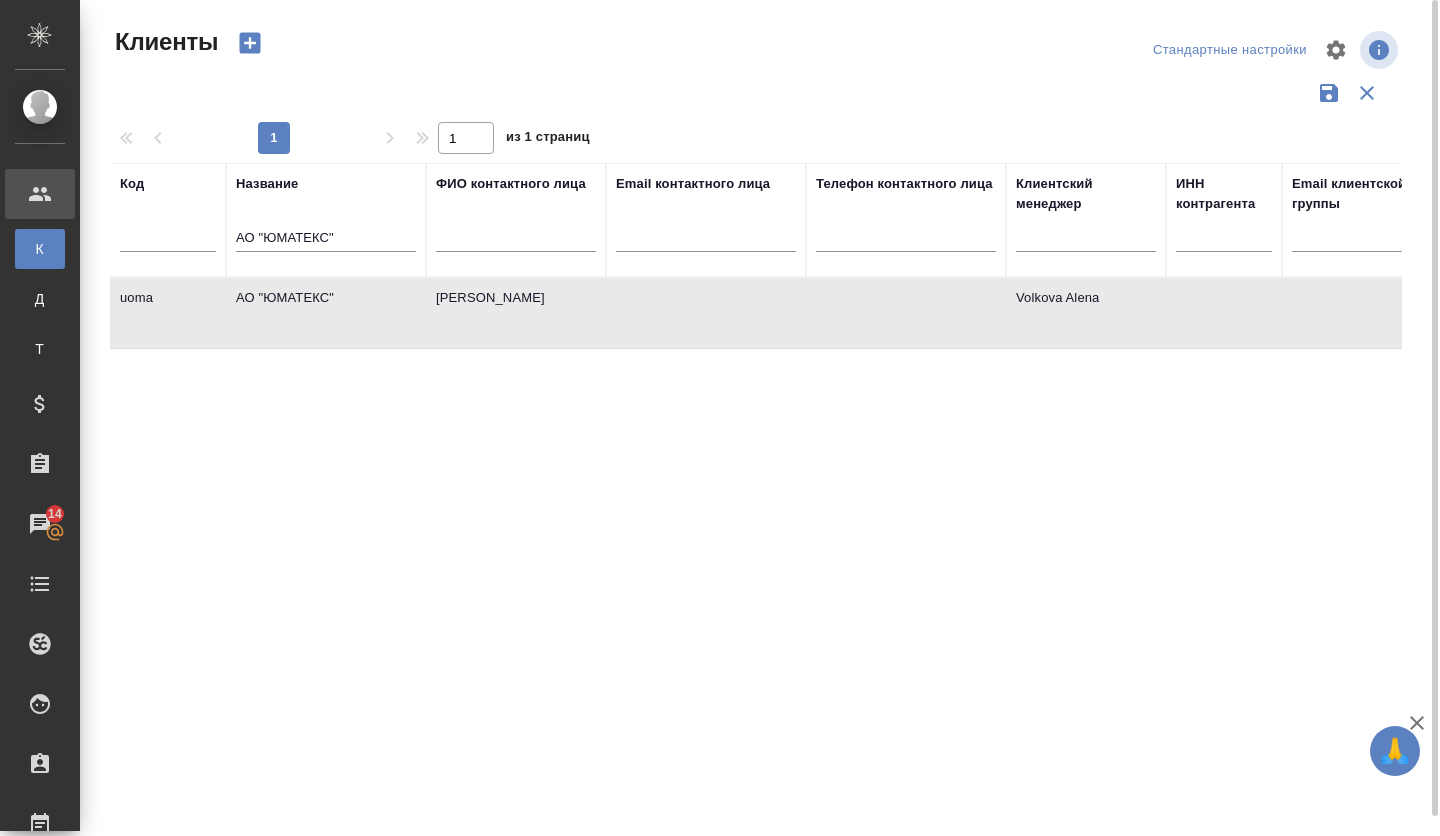 click on "АО "ЮМАТЕКС"" at bounding box center (326, 313) 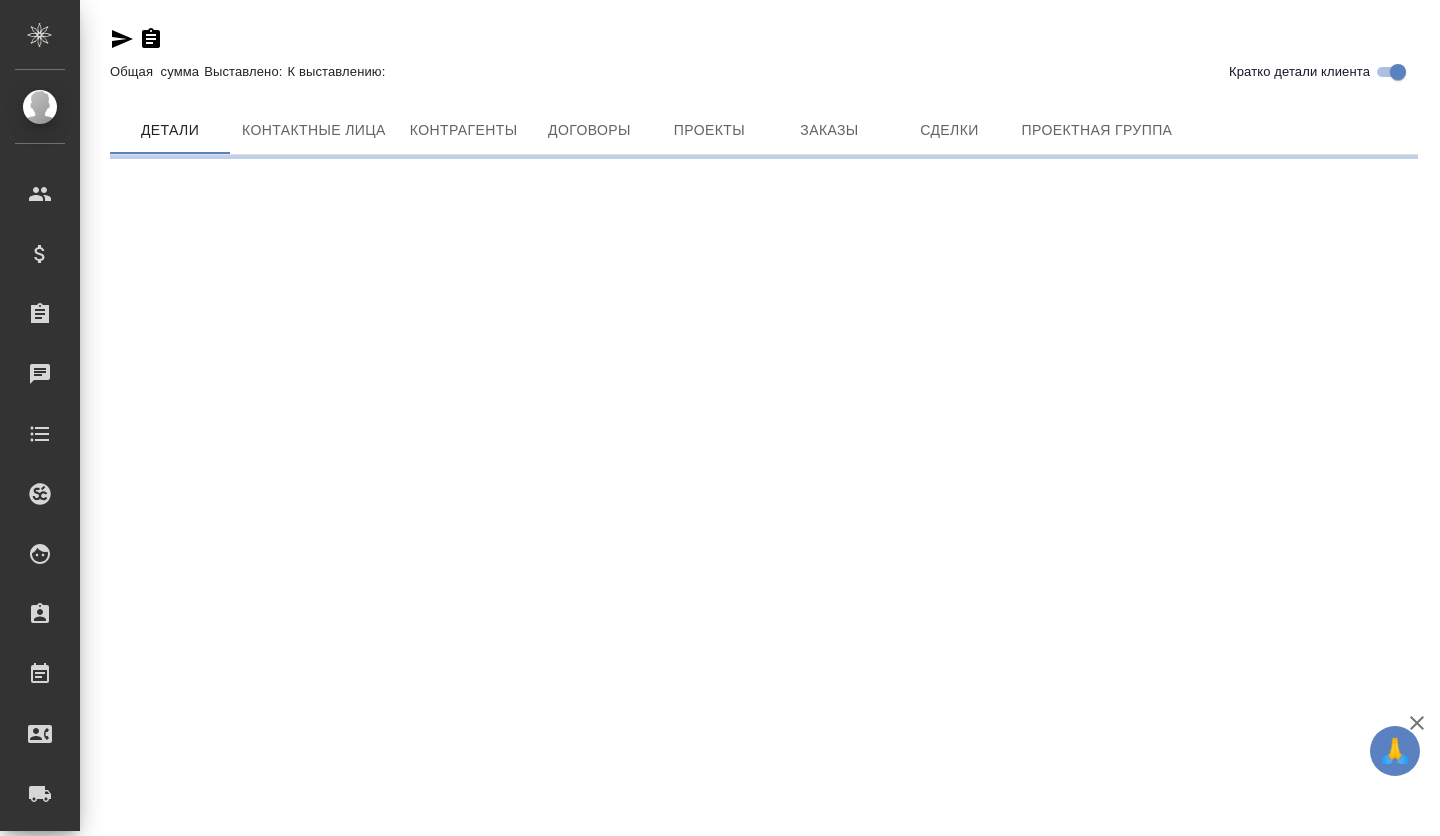 scroll, scrollTop: 0, scrollLeft: 0, axis: both 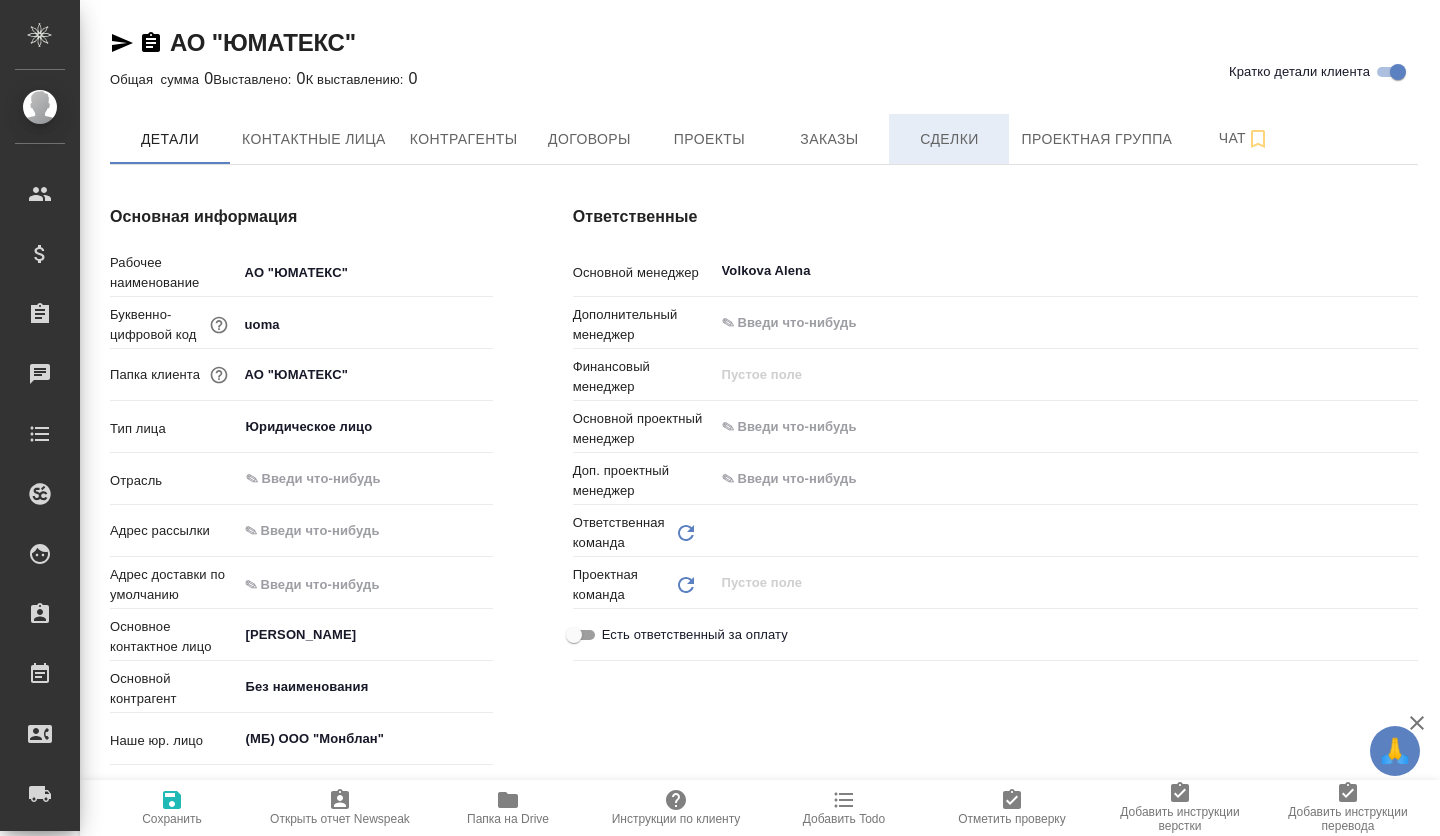 type on "Отдел продаж" 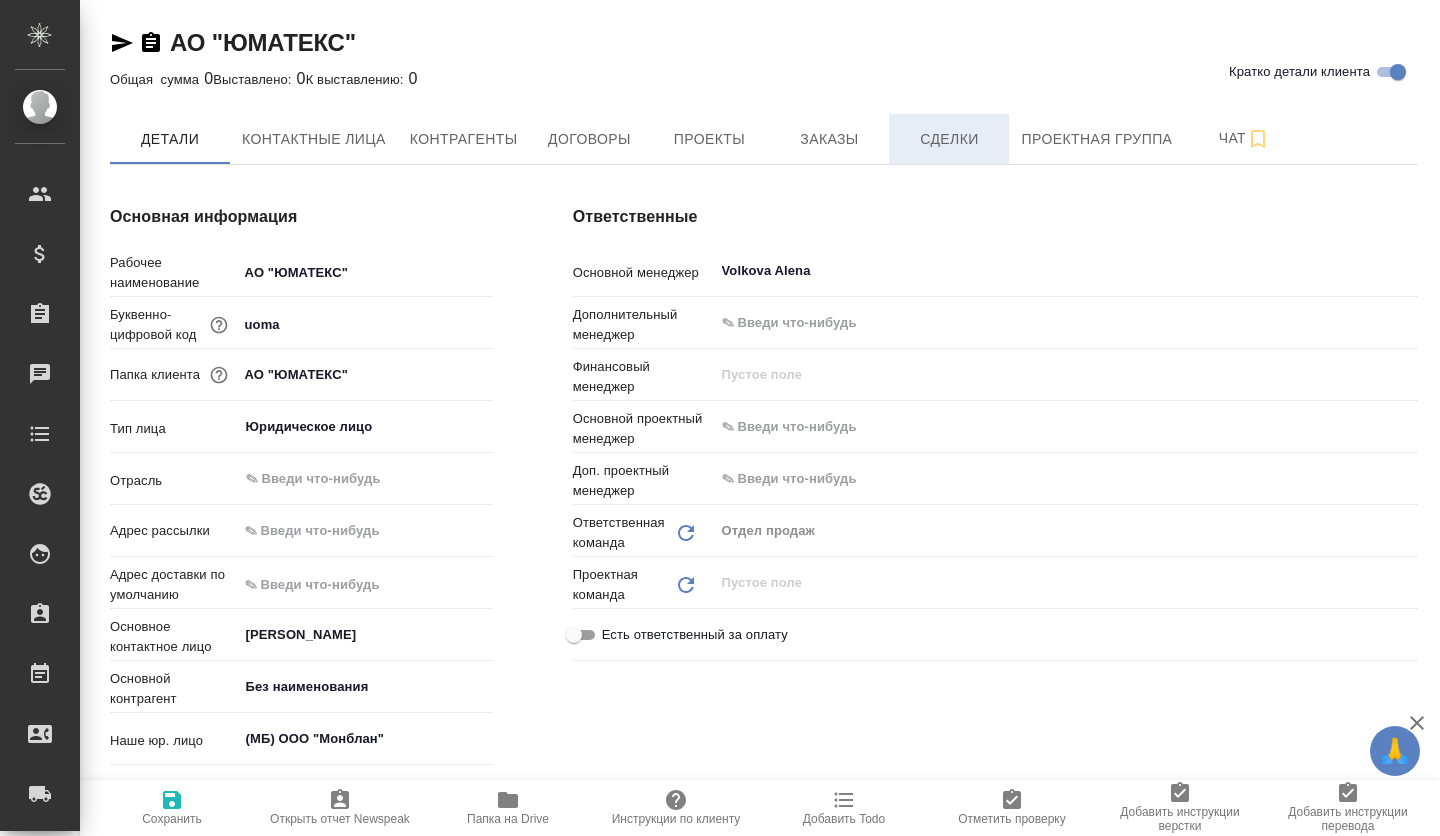 click on "Сделки" at bounding box center (949, 139) 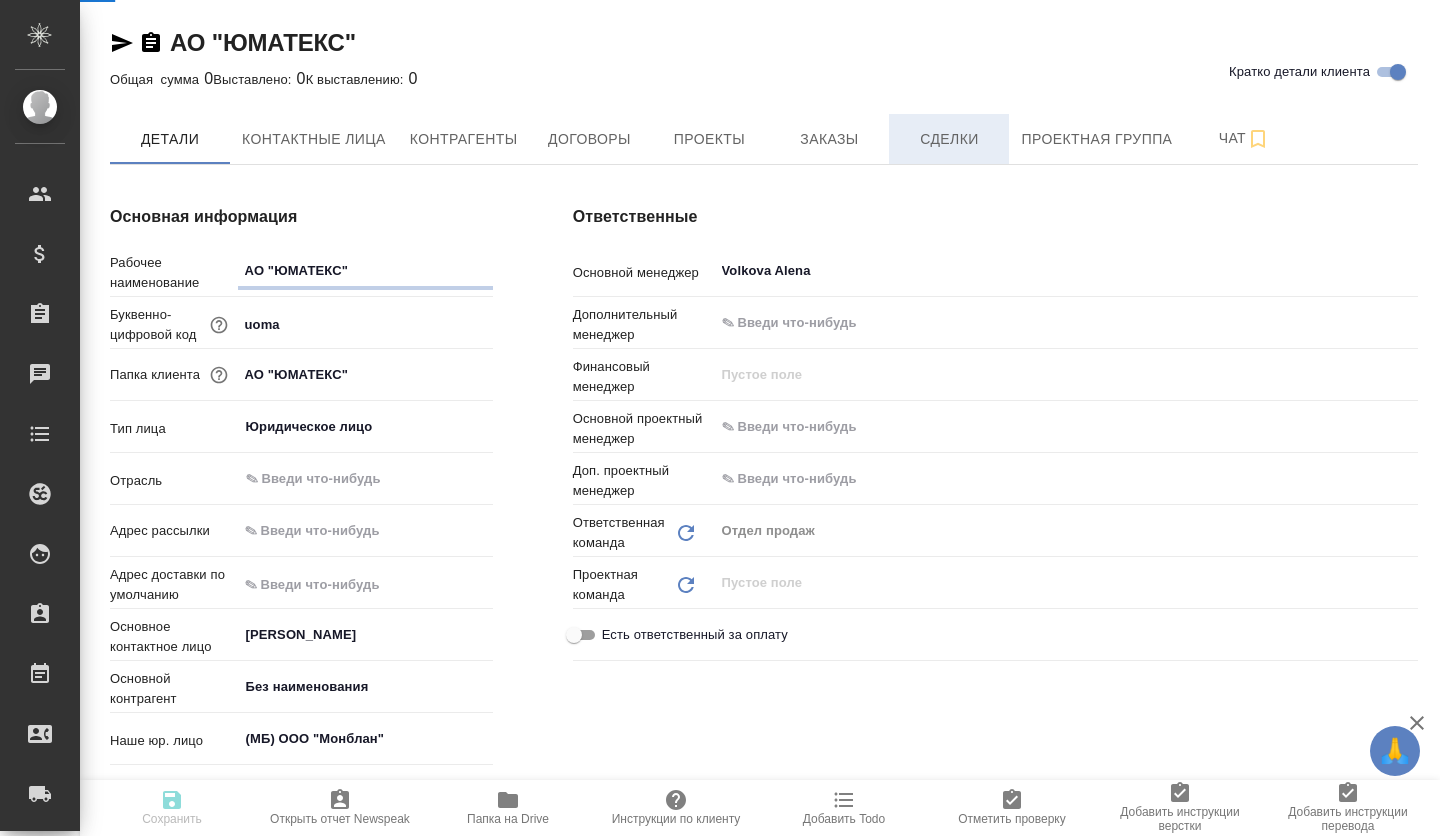 type on "x" 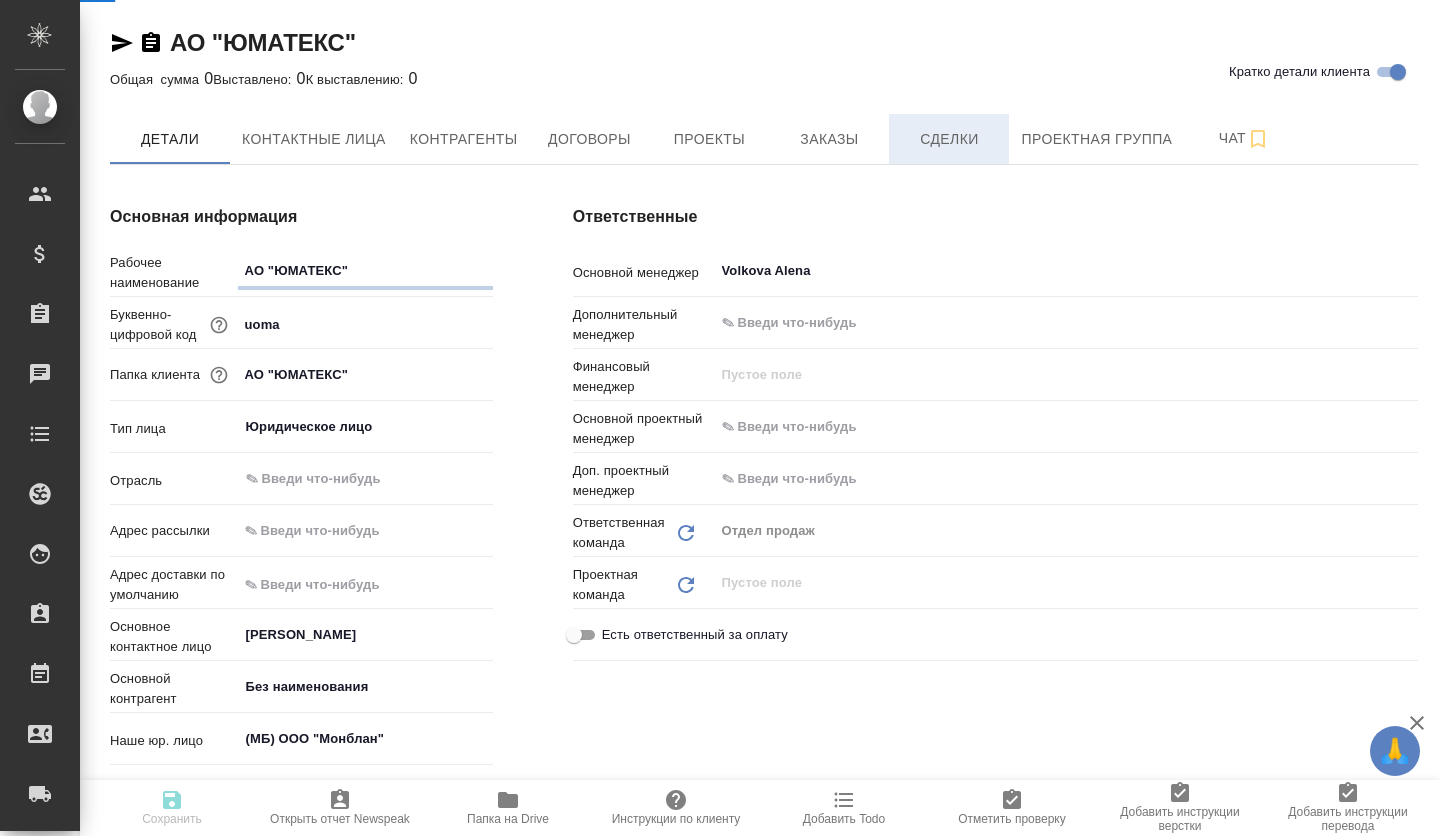 type on "x" 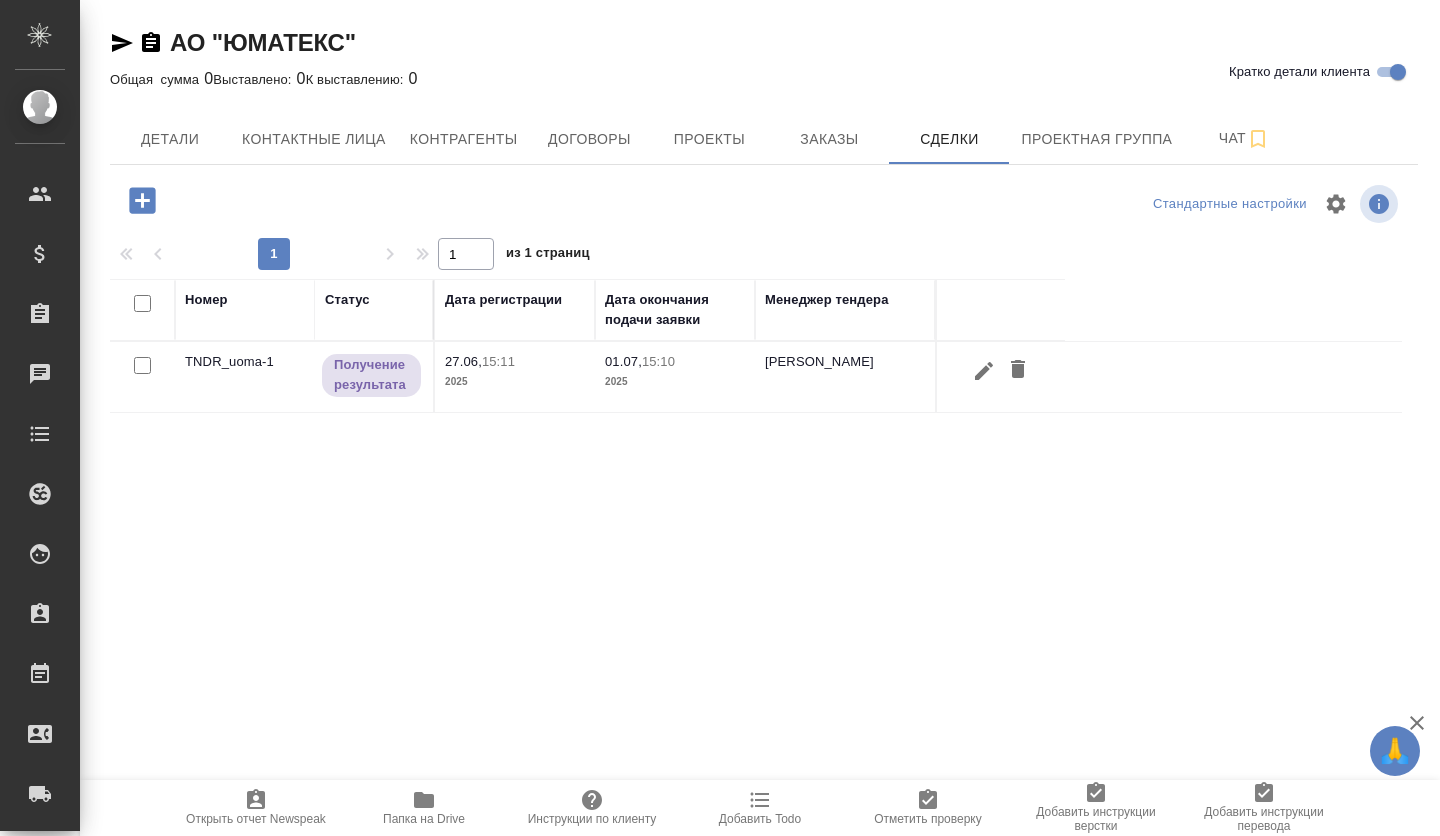 click 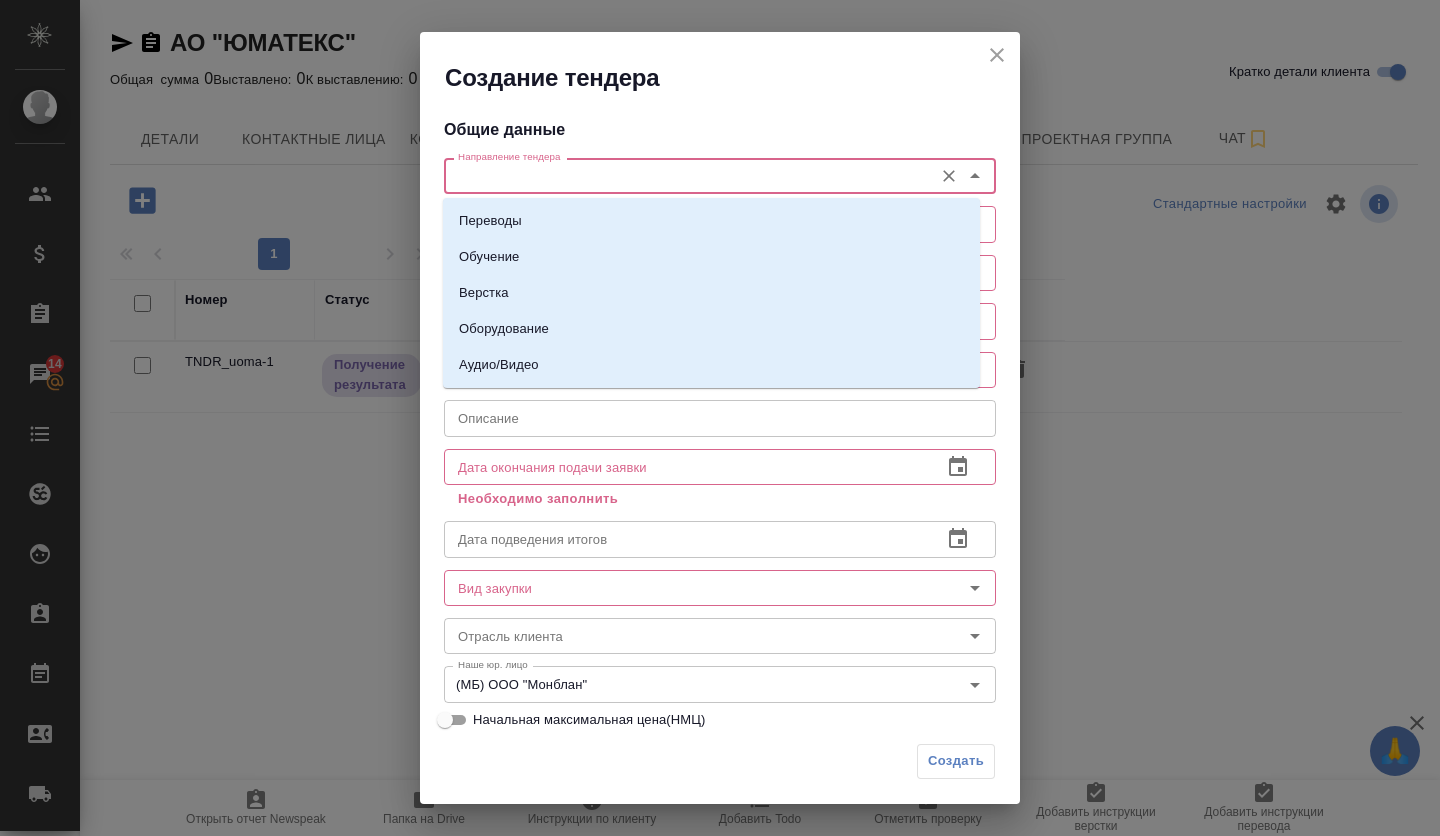 click on "Направление тендера" at bounding box center (686, 176) 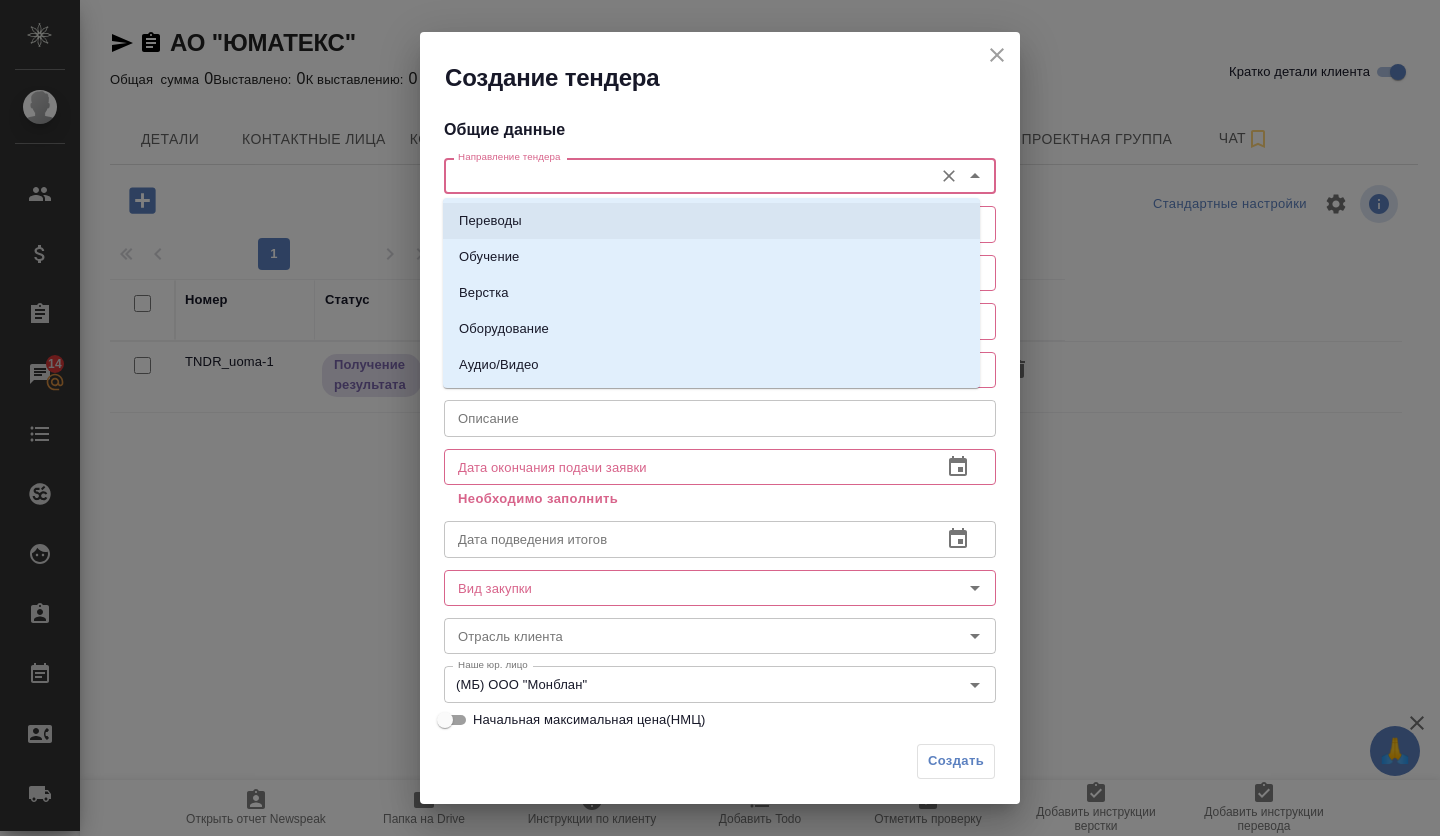 click on "Переводы" at bounding box center [711, 221] 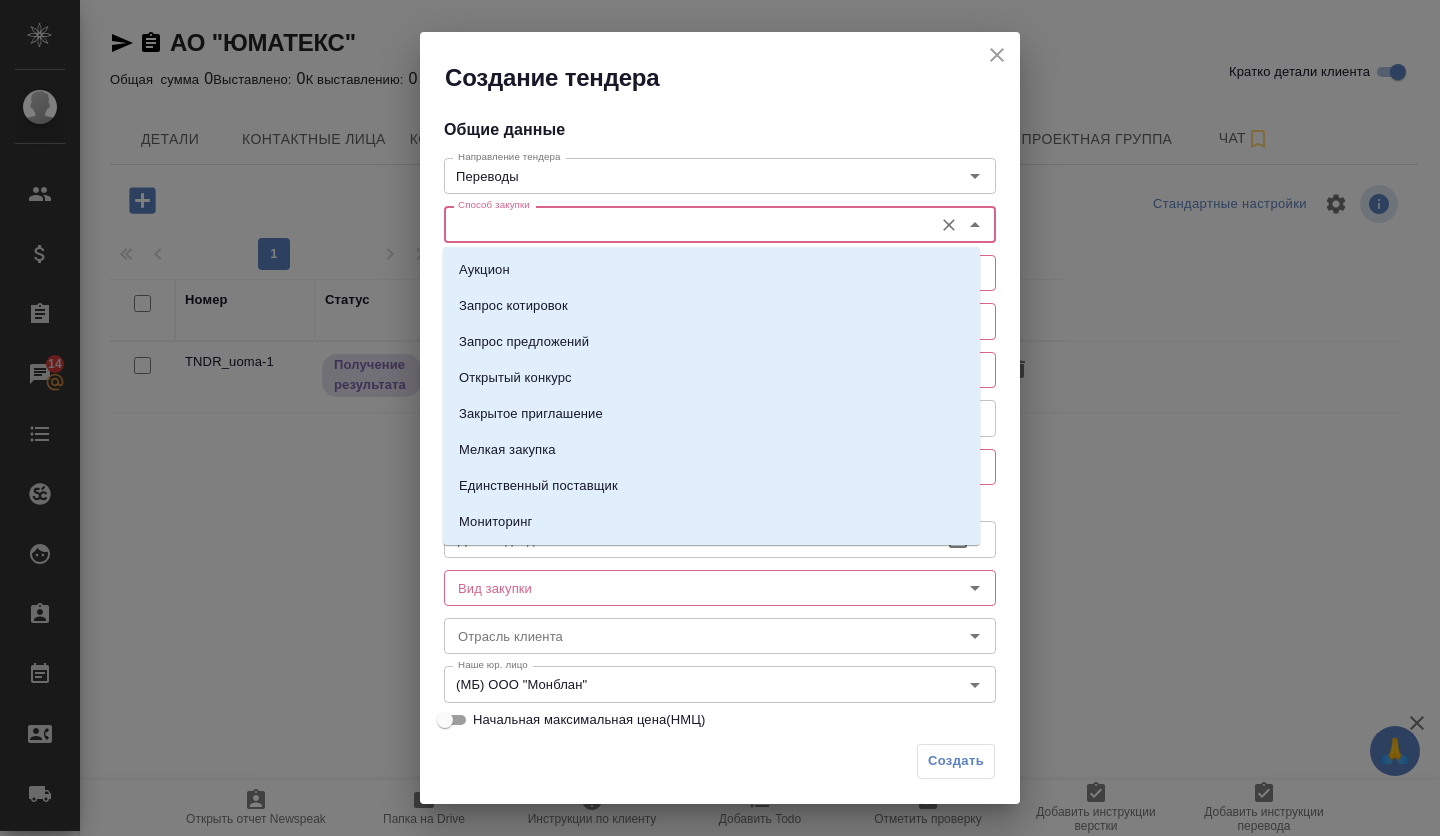click on "Способ закупки" at bounding box center (686, 224) 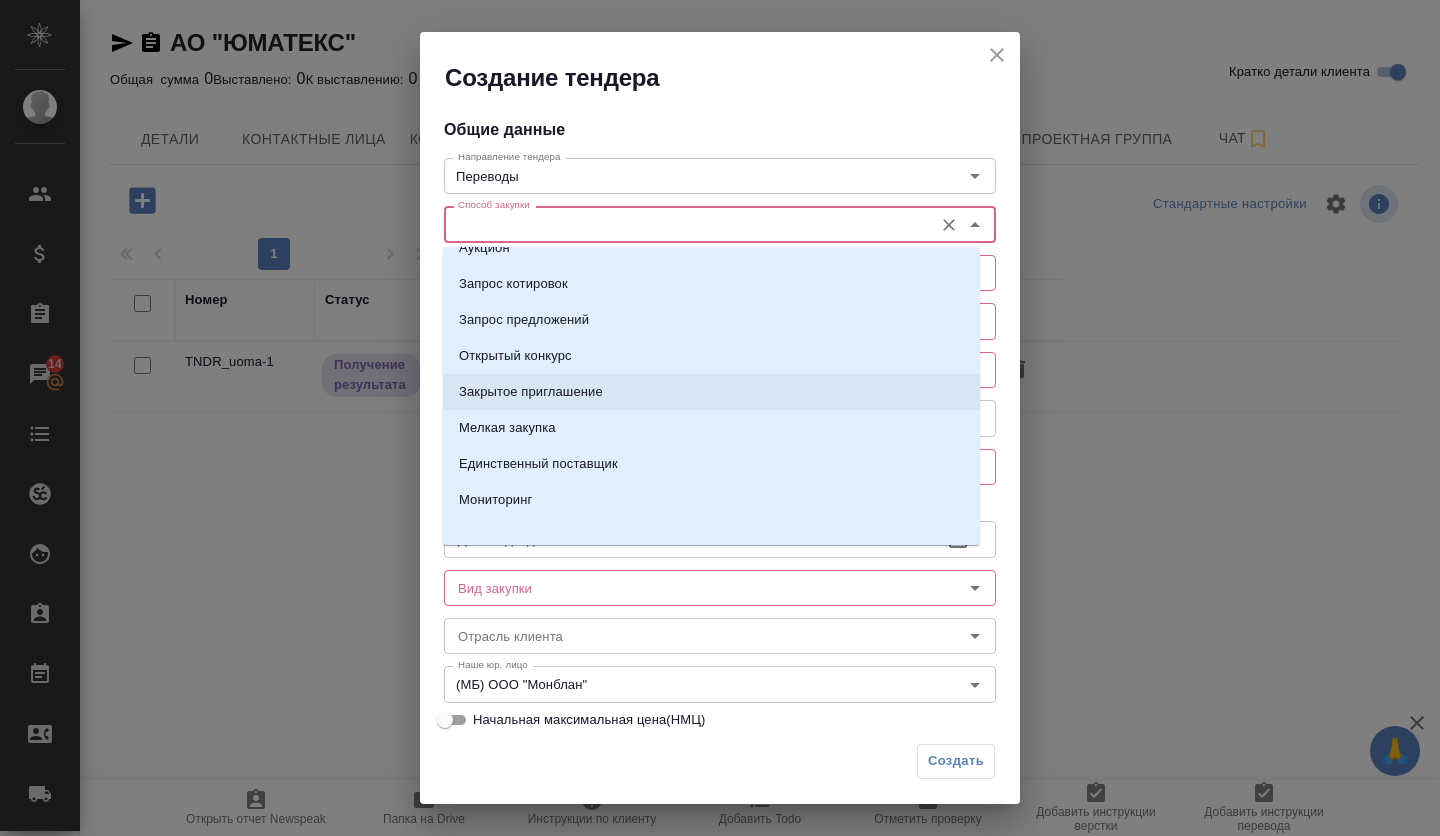 scroll, scrollTop: 32, scrollLeft: 0, axis: vertical 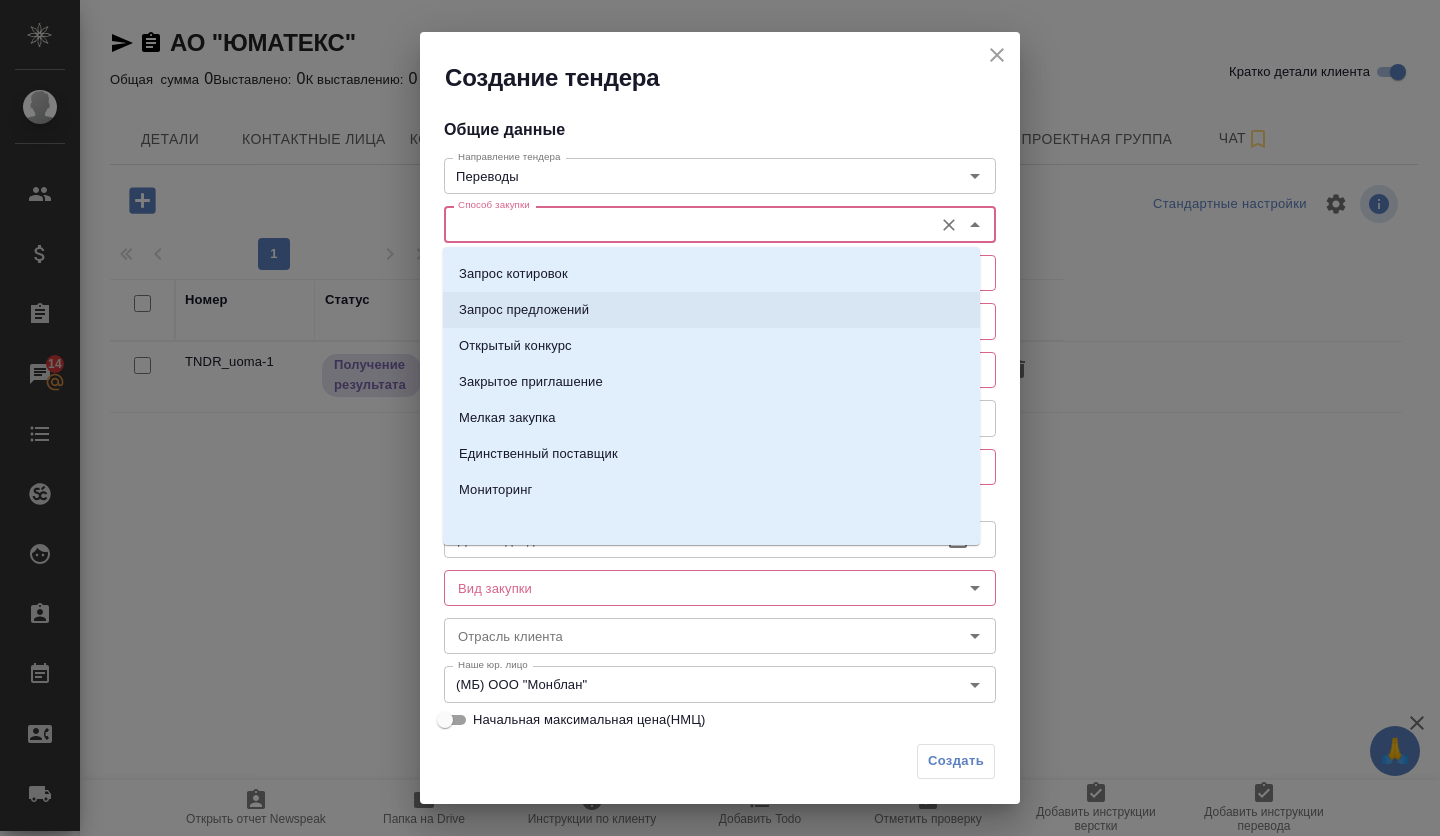 click on "Запрос предложений" at bounding box center [524, 310] 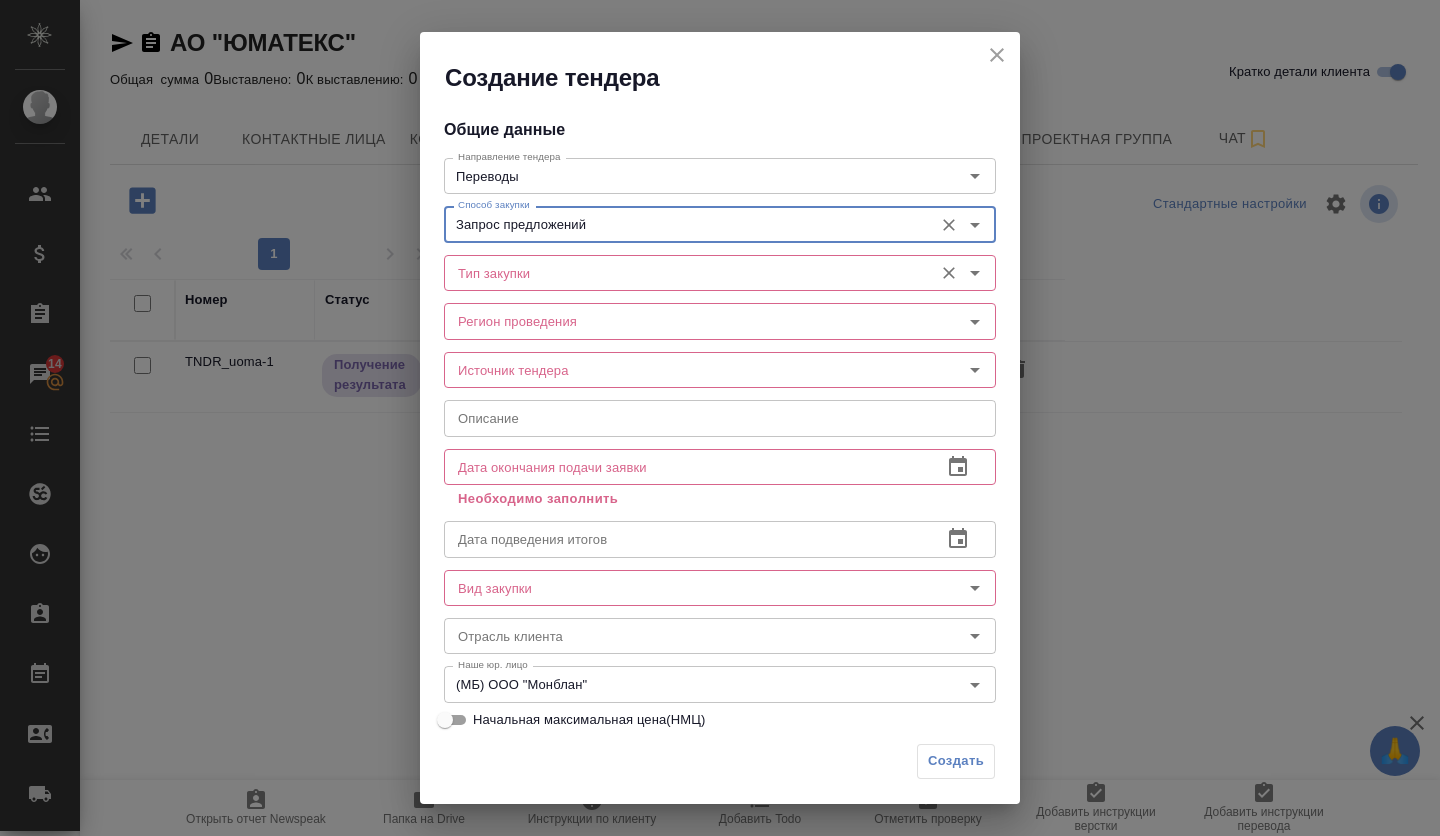 drag, startPoint x: 532, startPoint y: 258, endPoint x: 532, endPoint y: 271, distance: 13 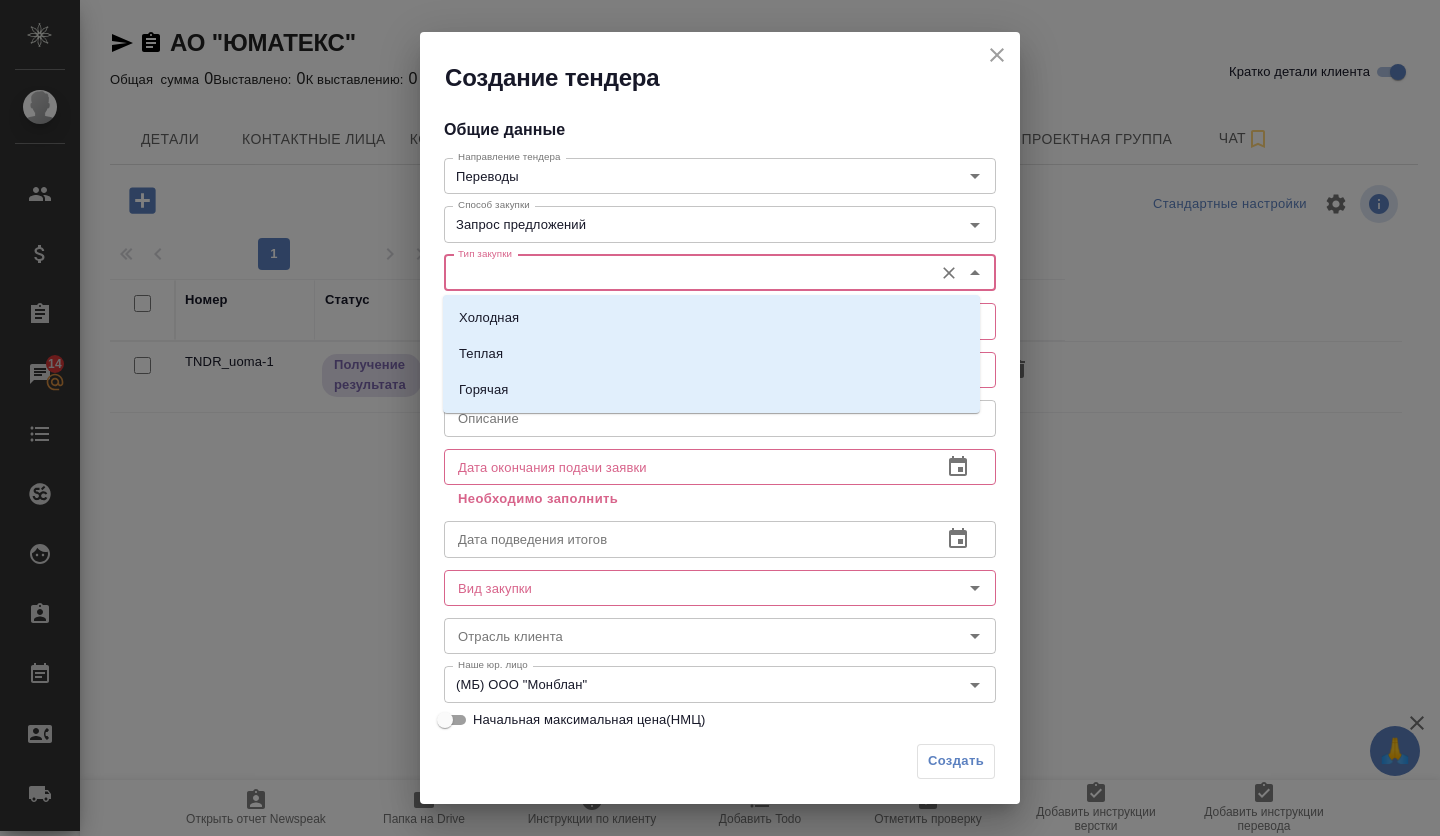 click on "Тип закупки" at bounding box center [686, 273] 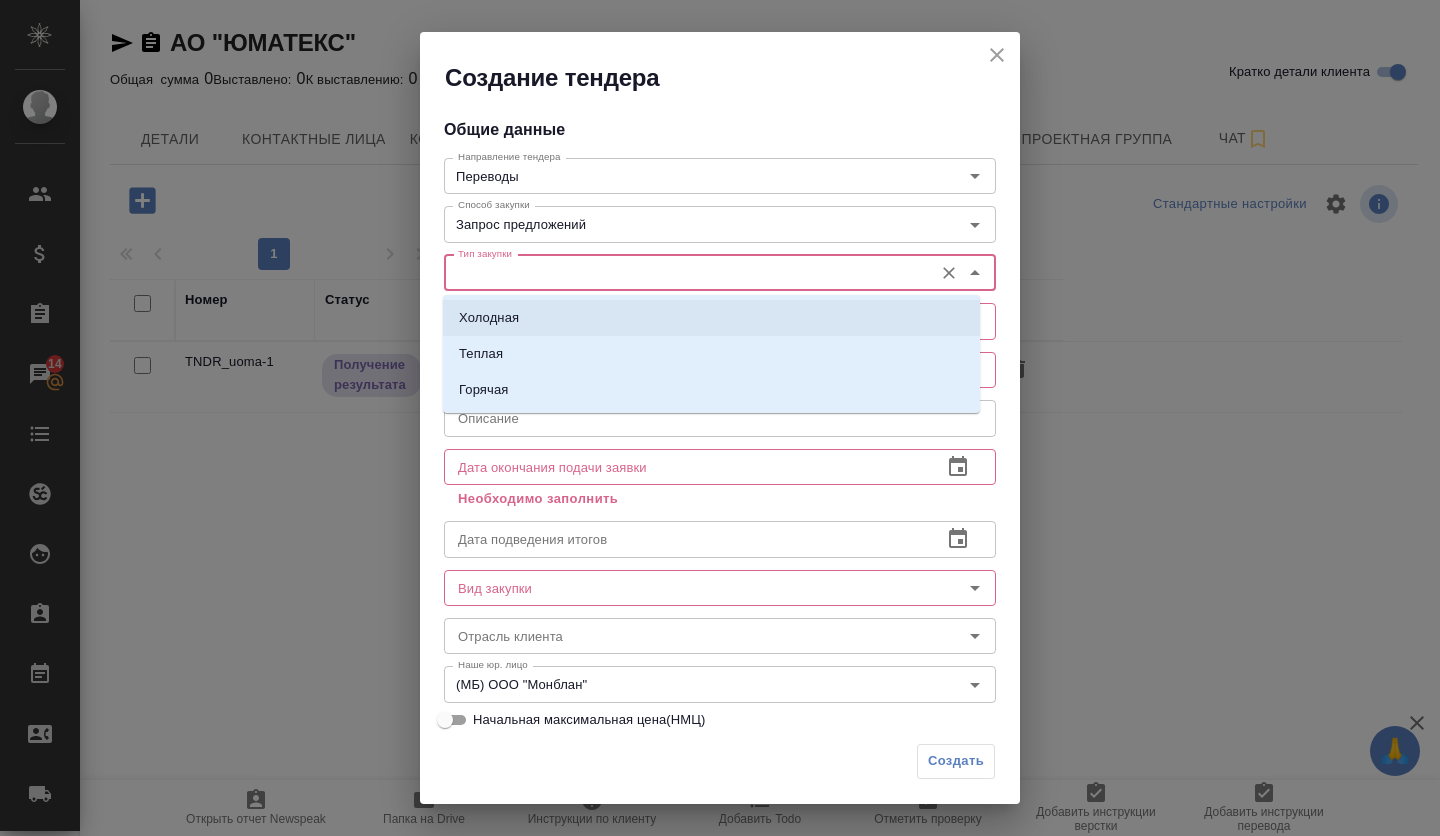 click on "Холодная" at bounding box center (711, 318) 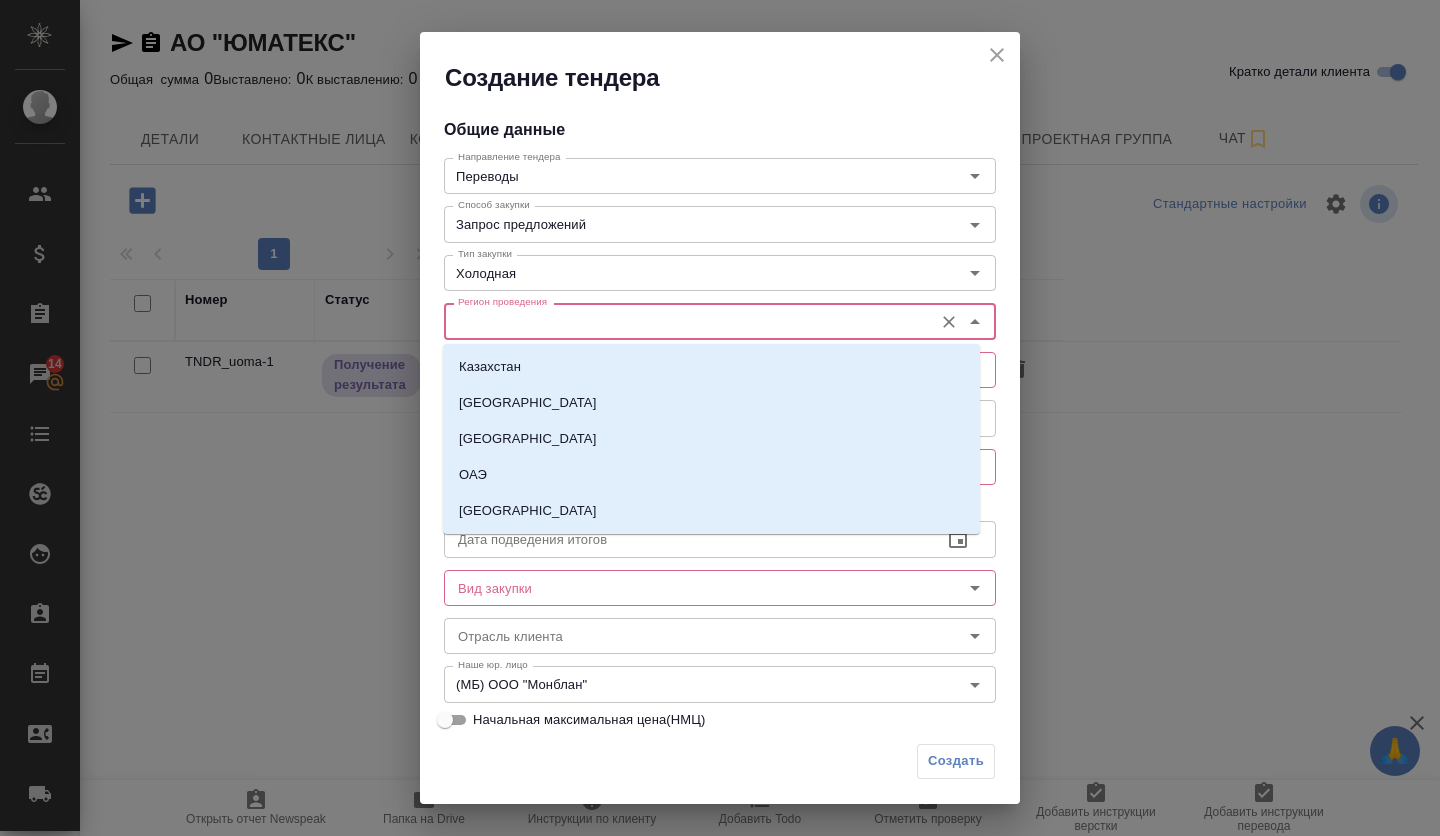 click on "Регион проведения" at bounding box center [686, 321] 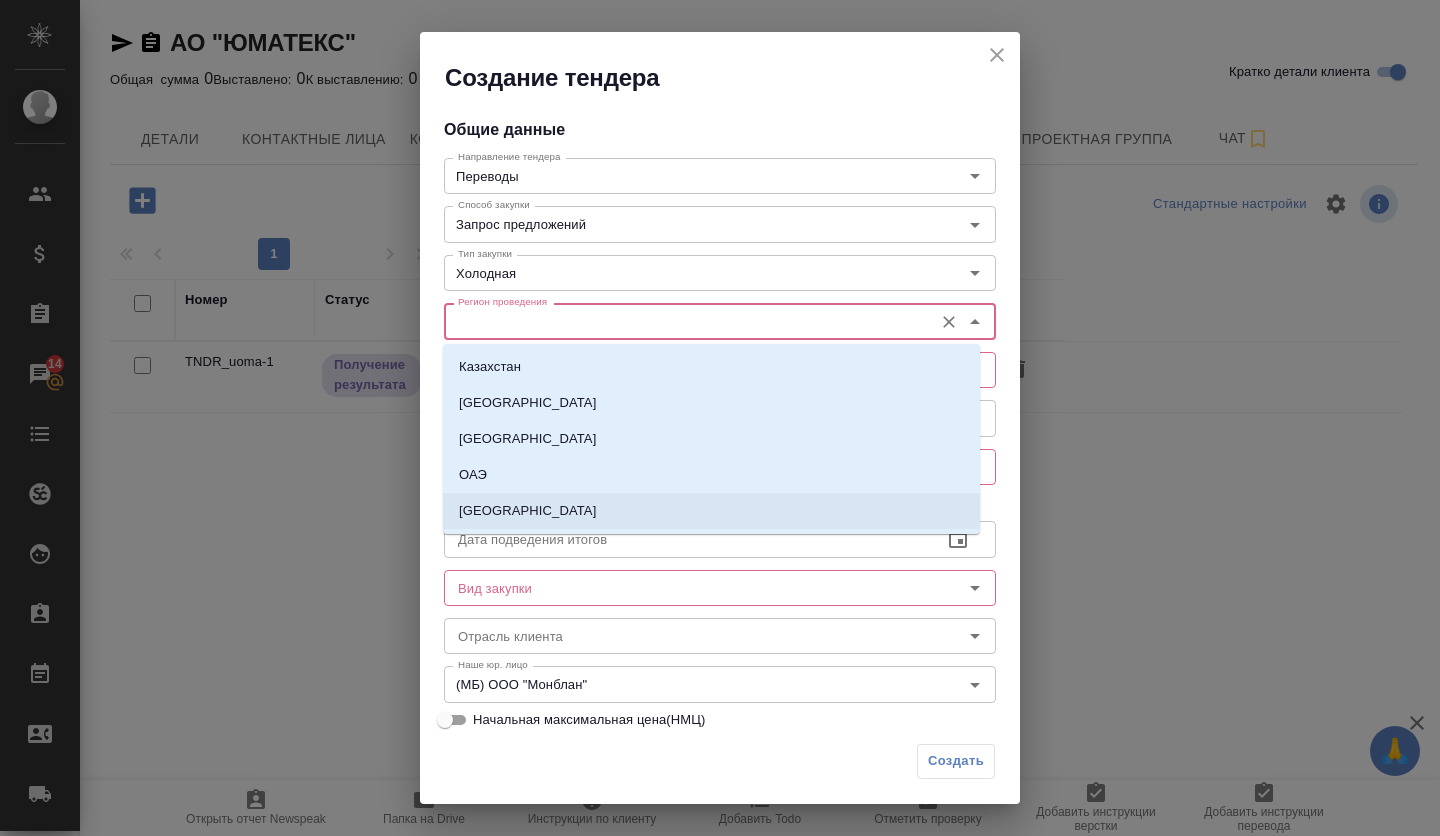 click on "[GEOGRAPHIC_DATA]" at bounding box center (711, 511) 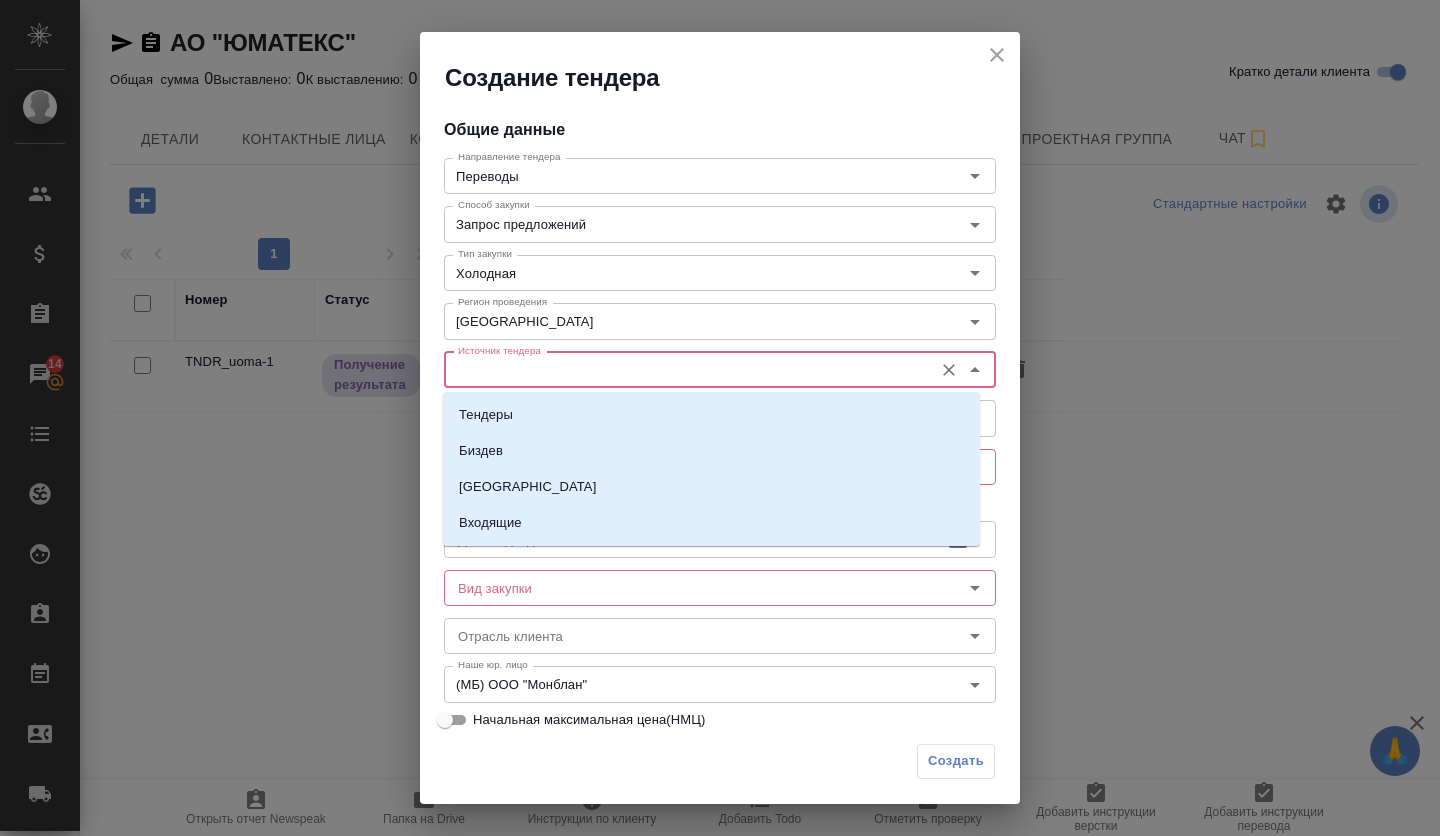 click on "Источник тендера" at bounding box center [686, 370] 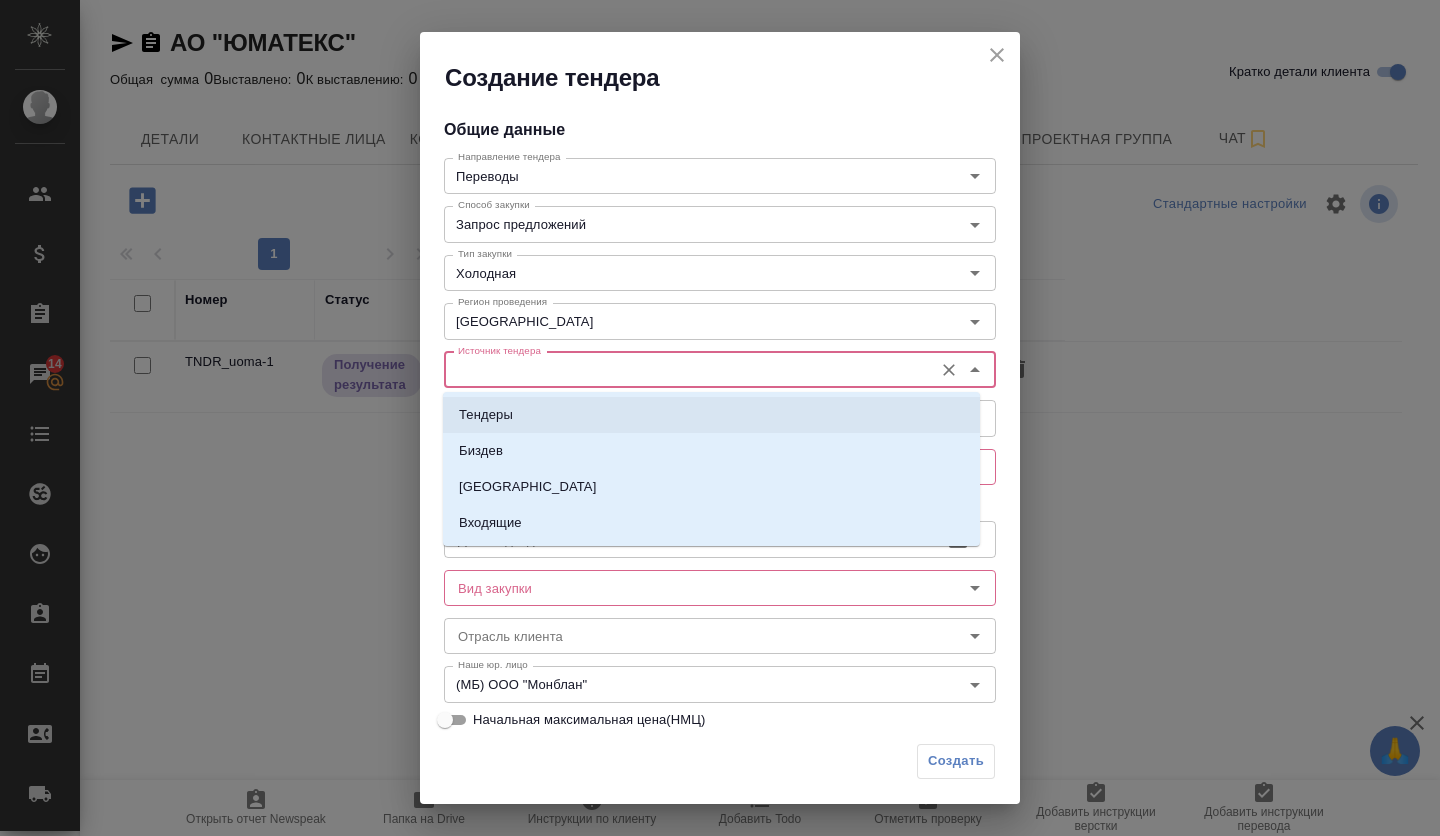 click on "Тендеры" at bounding box center [711, 415] 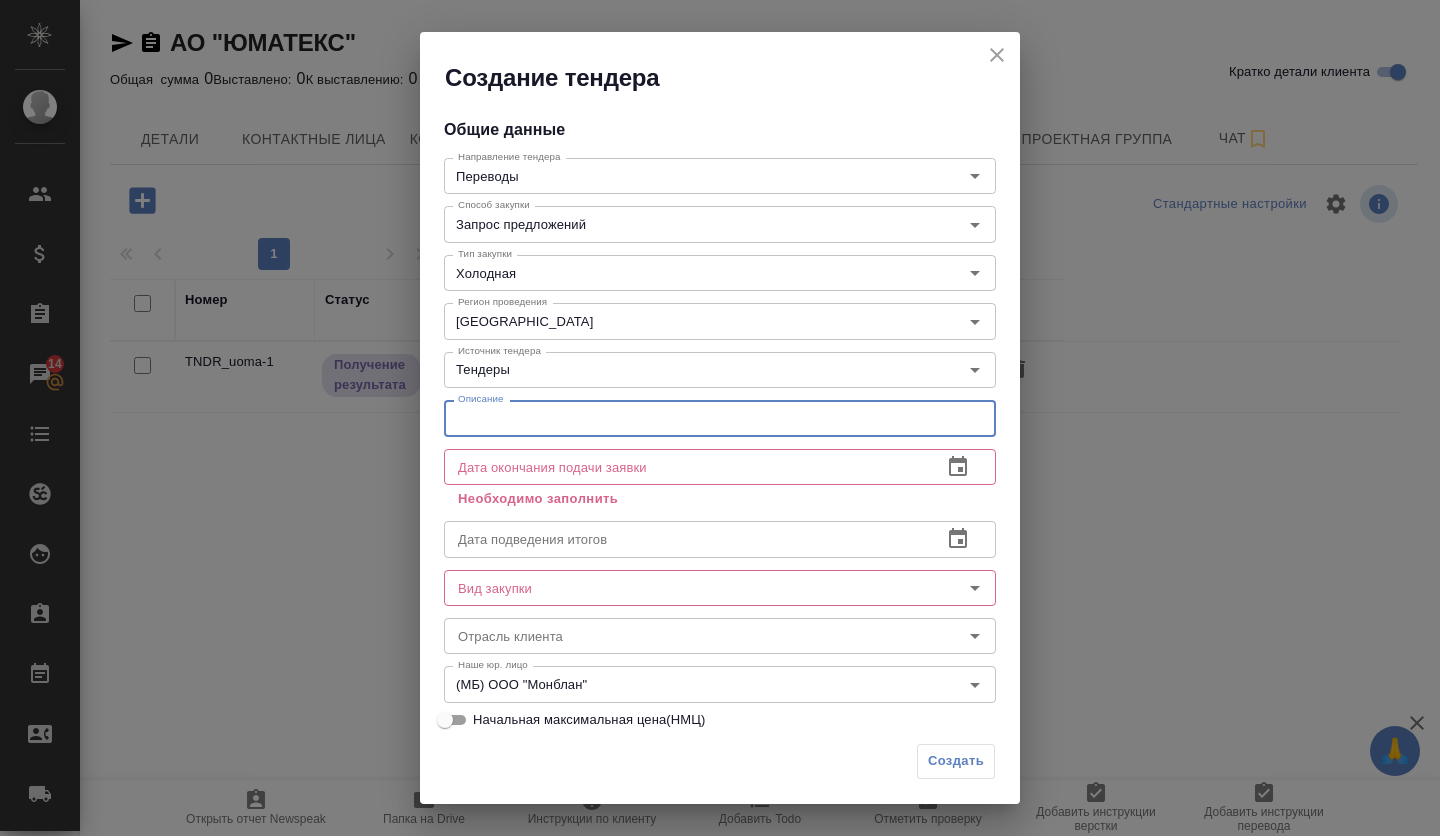 click at bounding box center (720, 418) 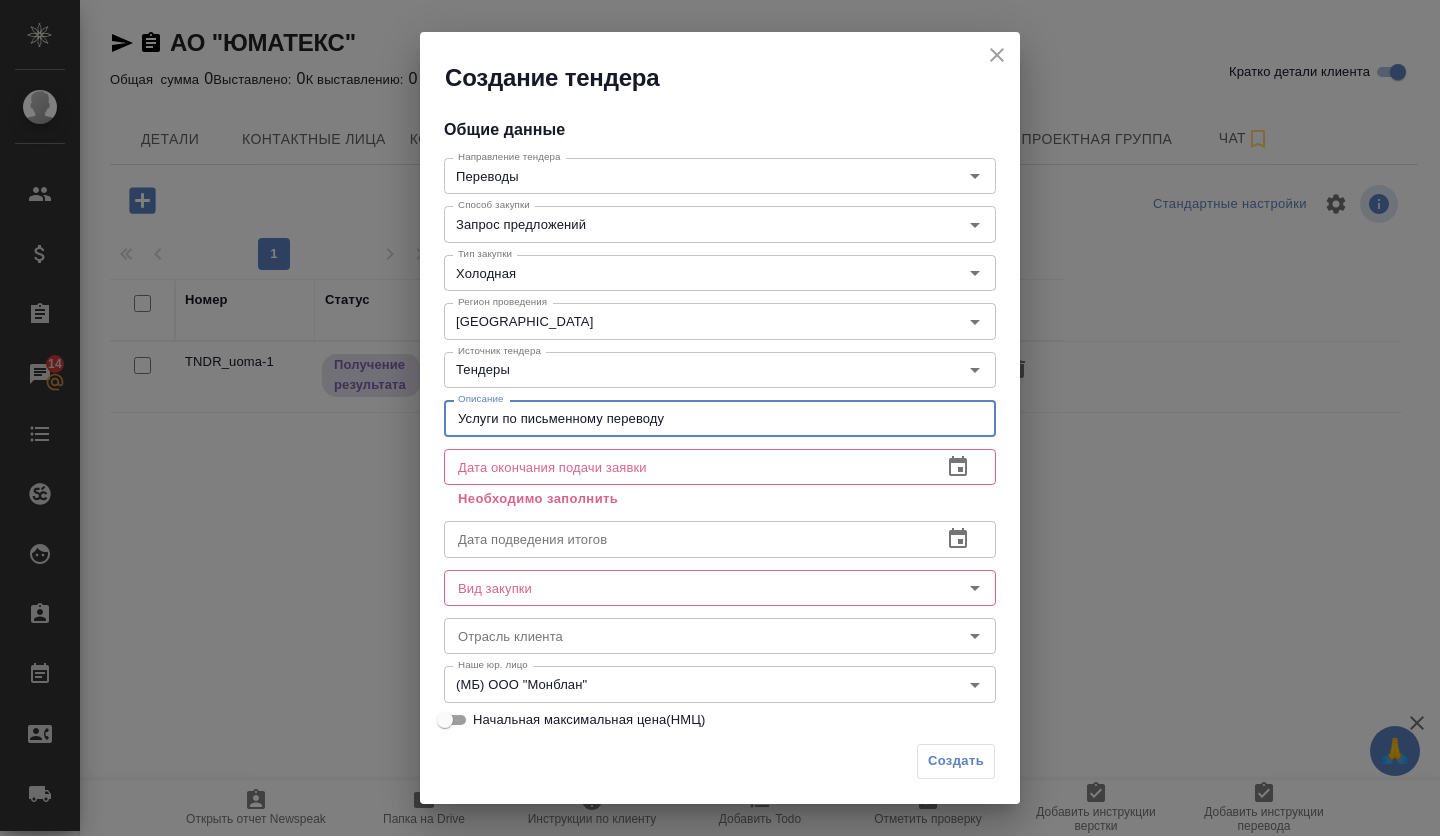 type on "Услуги по письменному переводу" 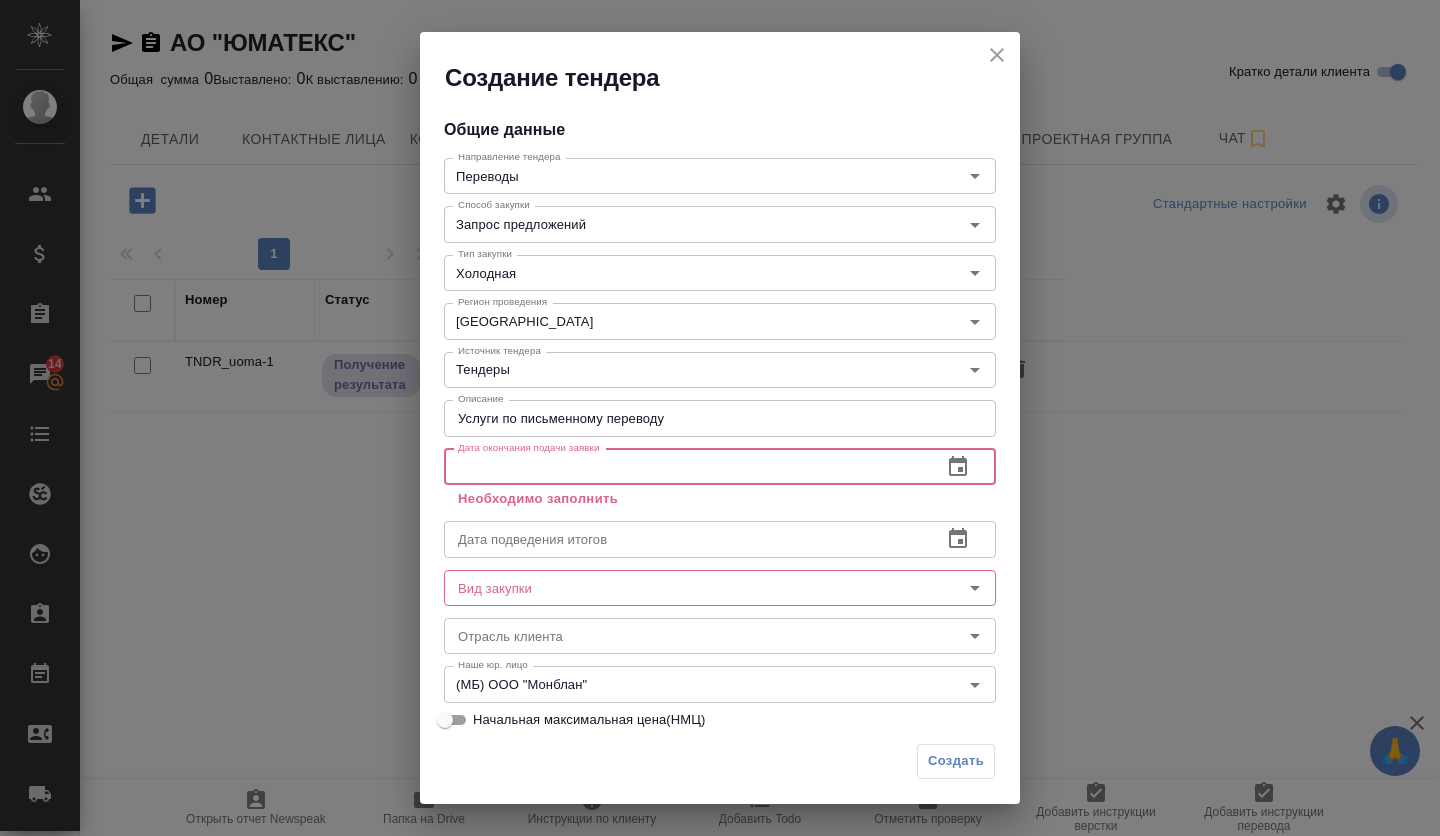 click 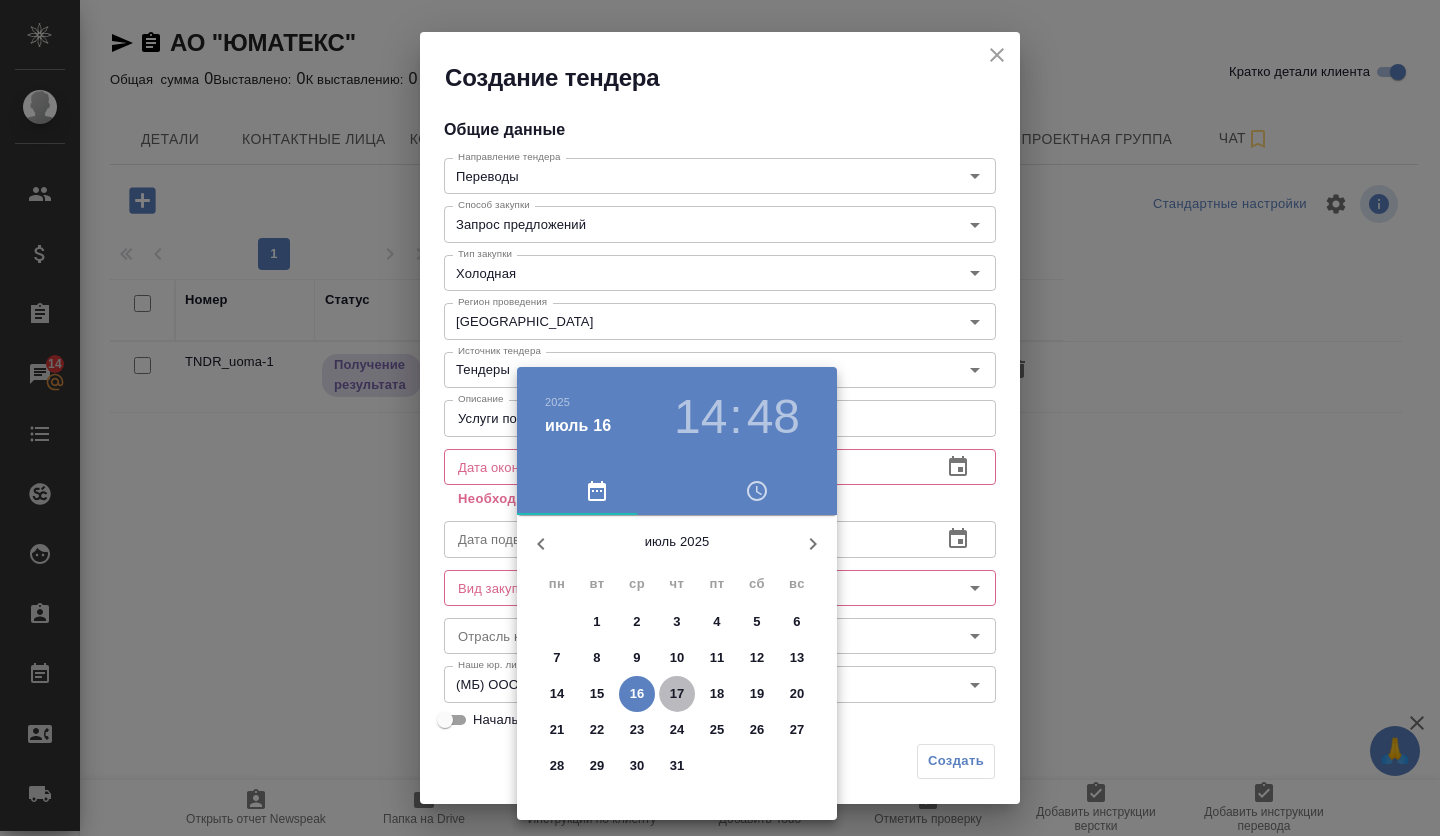 click on "17" at bounding box center [677, 694] 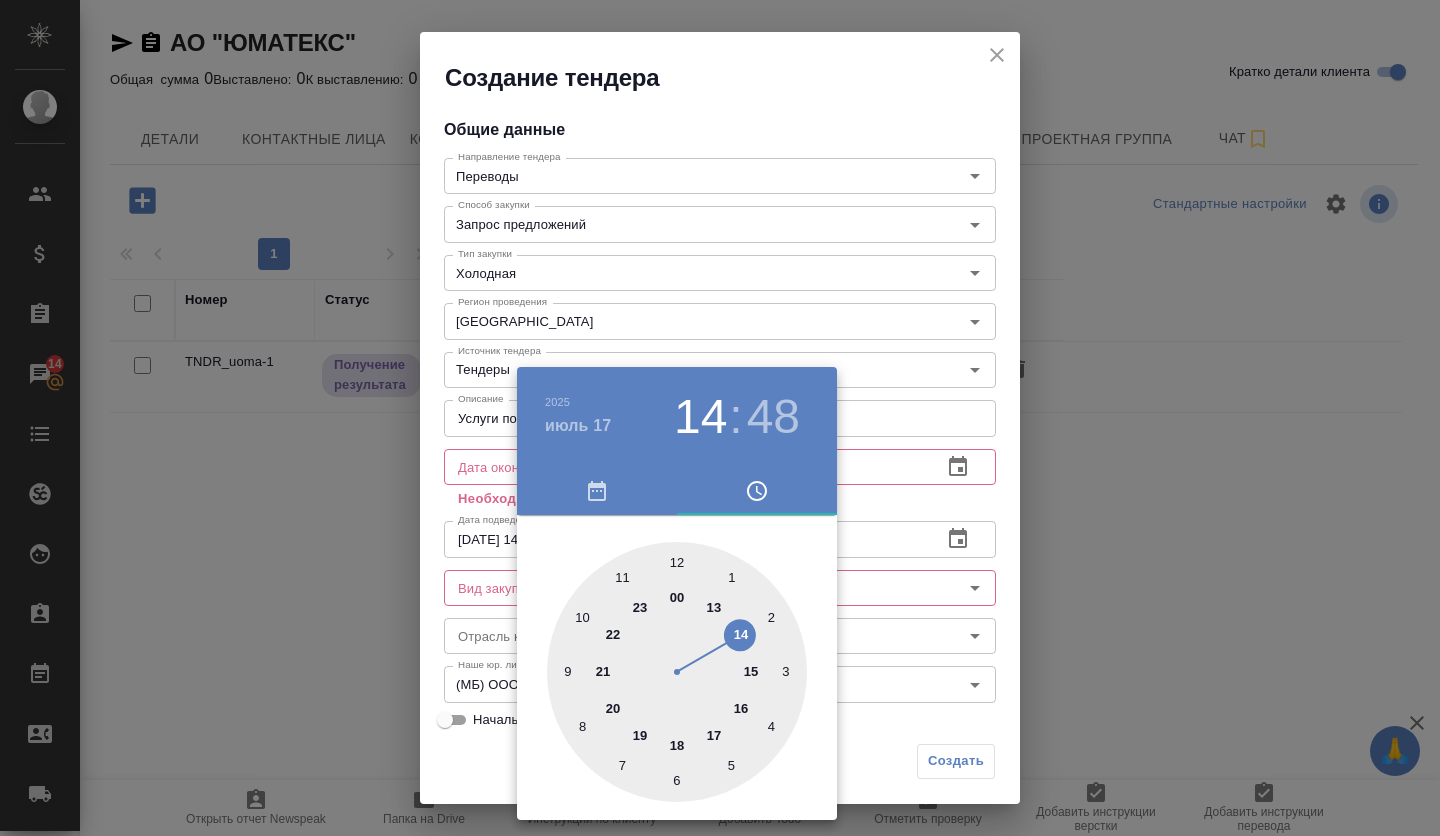 click at bounding box center [677, 672] 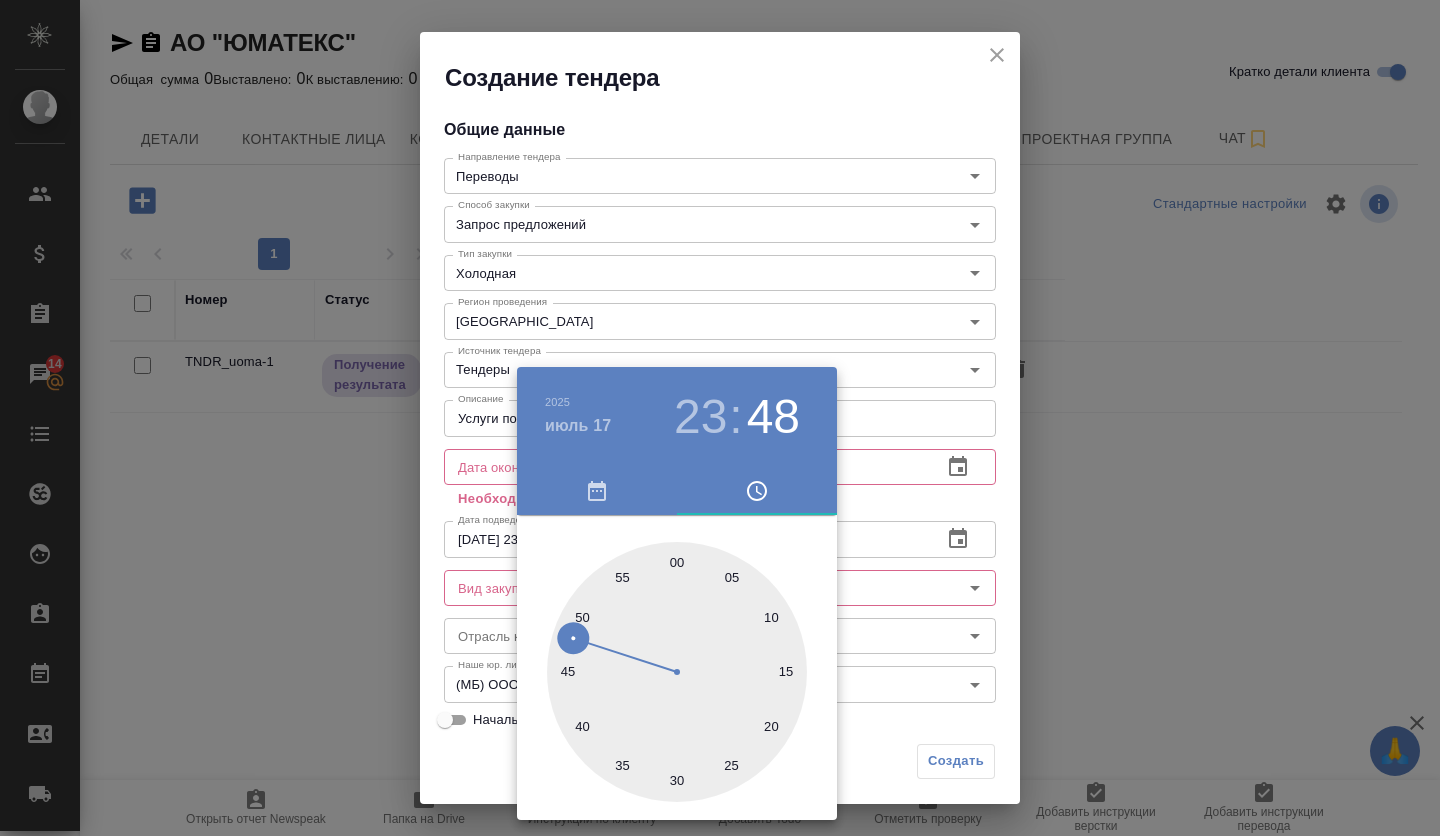 click at bounding box center [677, 672] 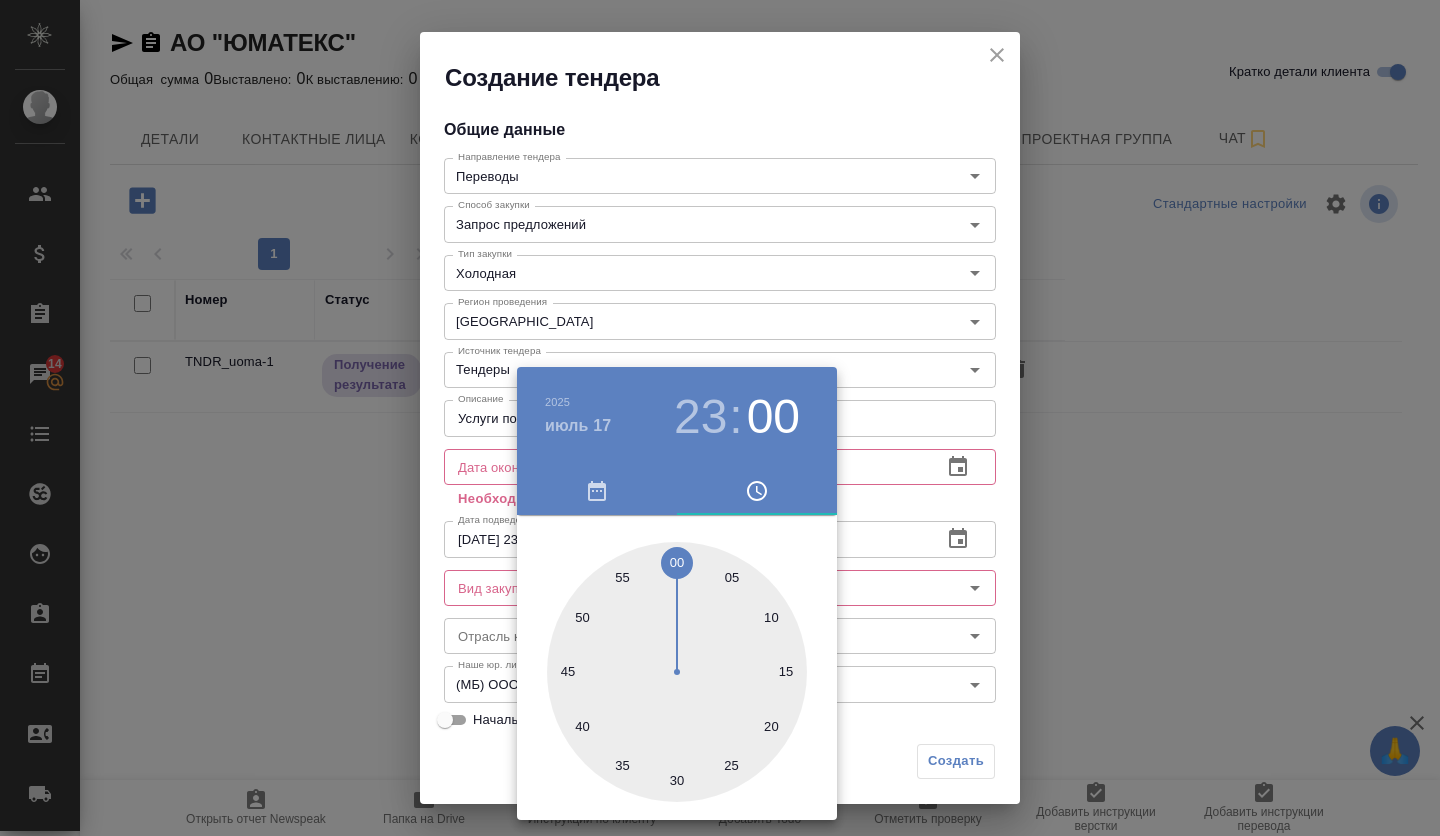 click at bounding box center [720, 418] 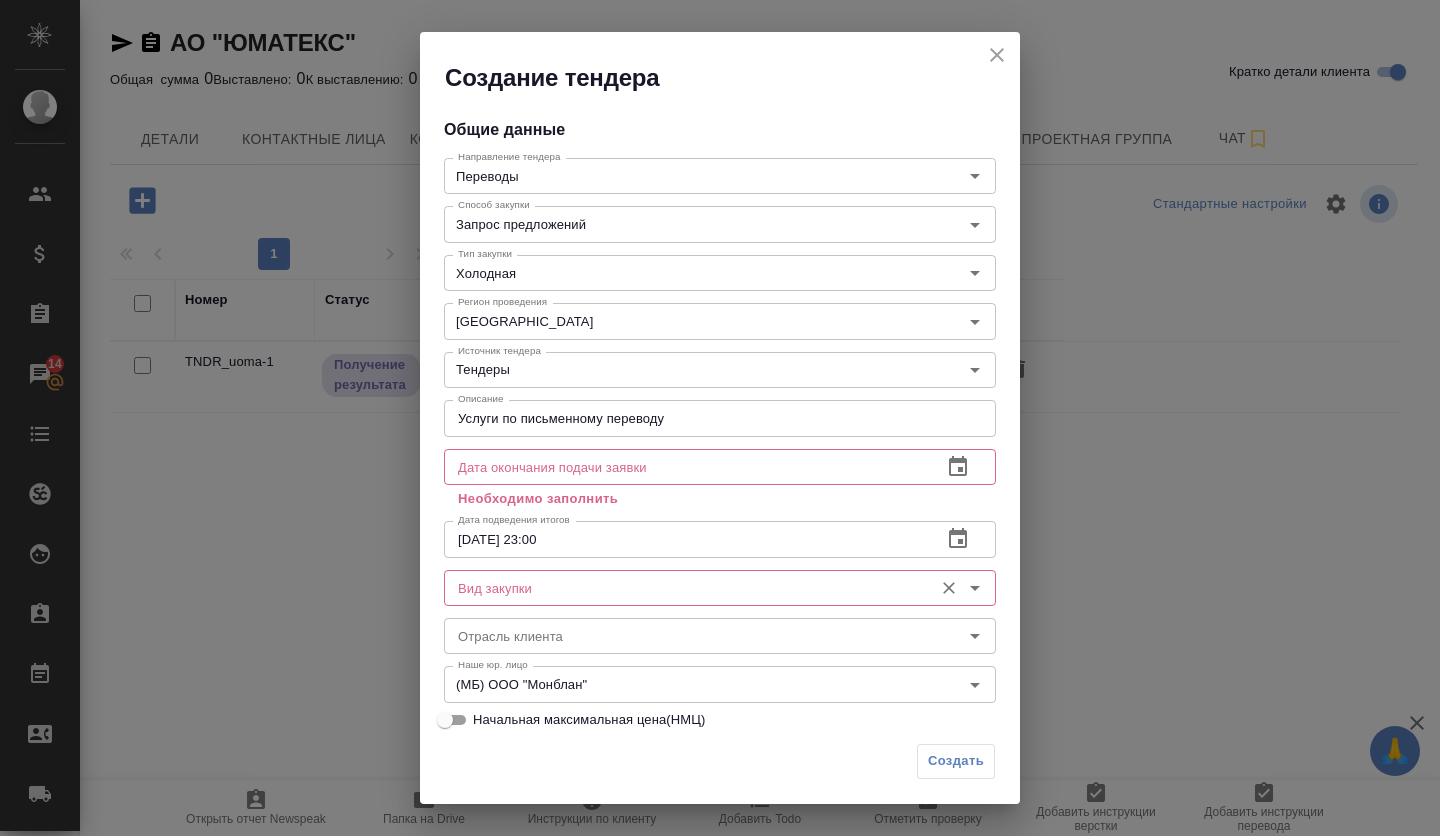 click 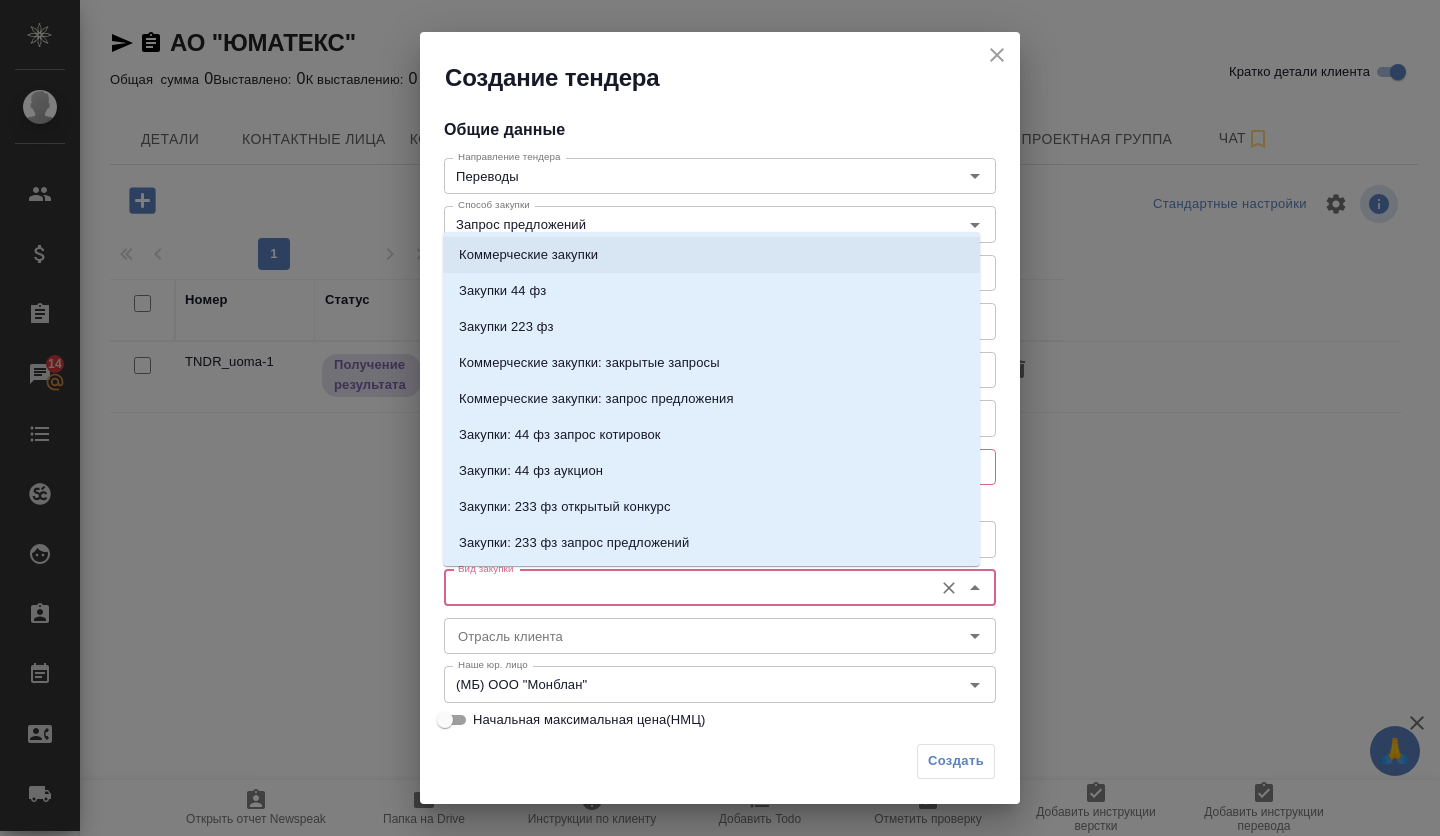 click on "Коммерческие закупки" at bounding box center (528, 255) 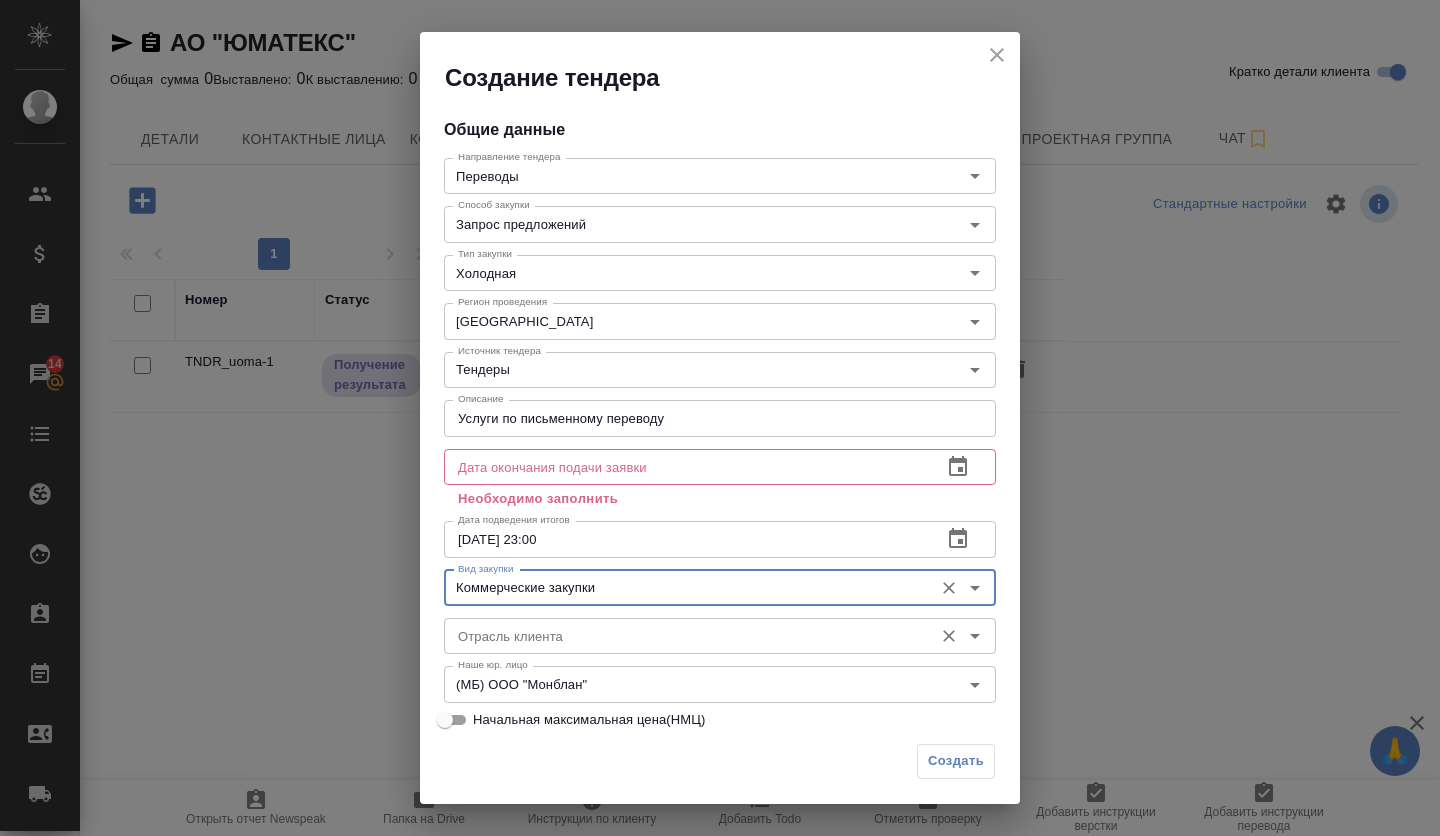 click on "Отрасль клиента" at bounding box center [686, 636] 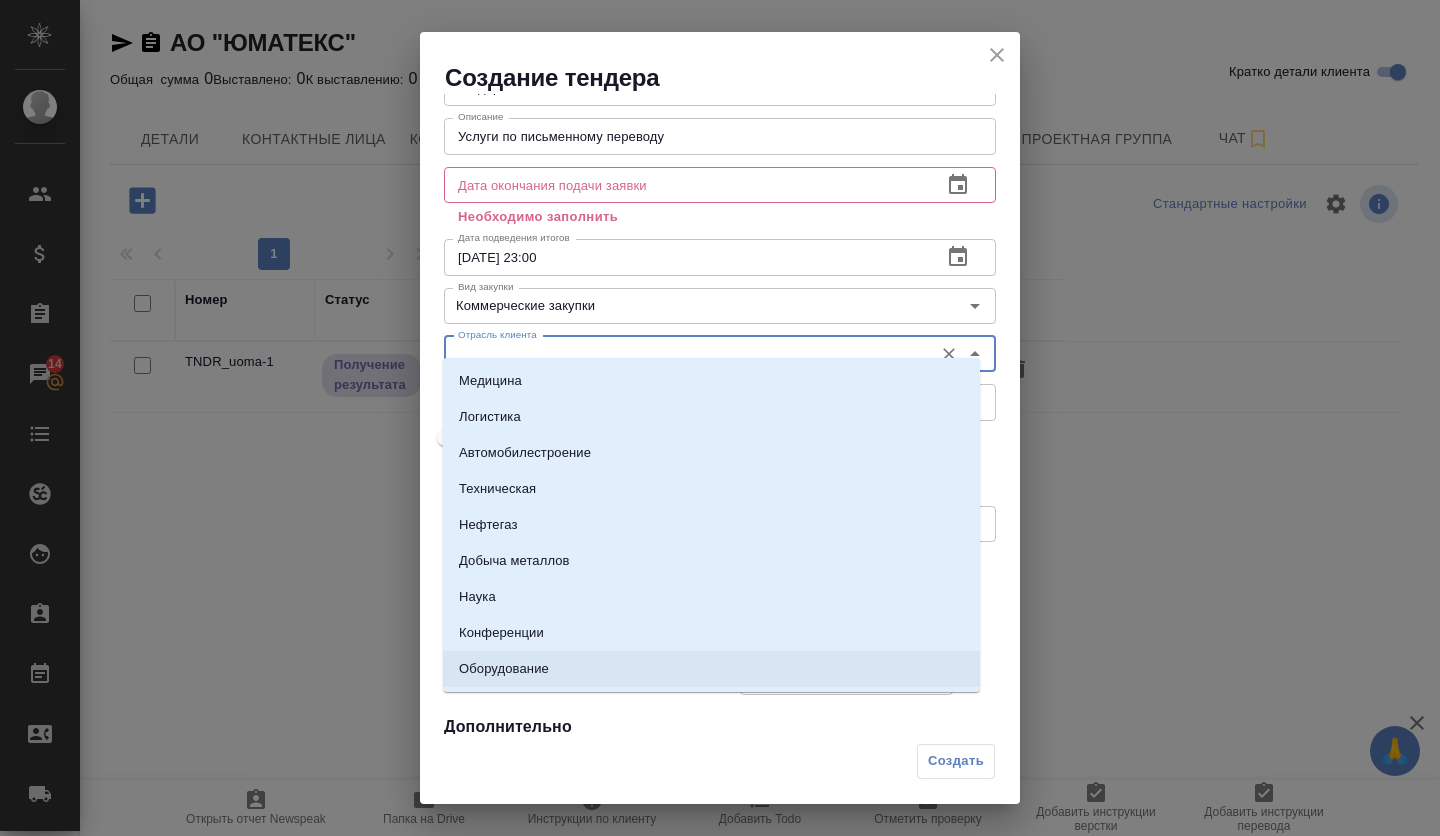 scroll, scrollTop: 300, scrollLeft: 0, axis: vertical 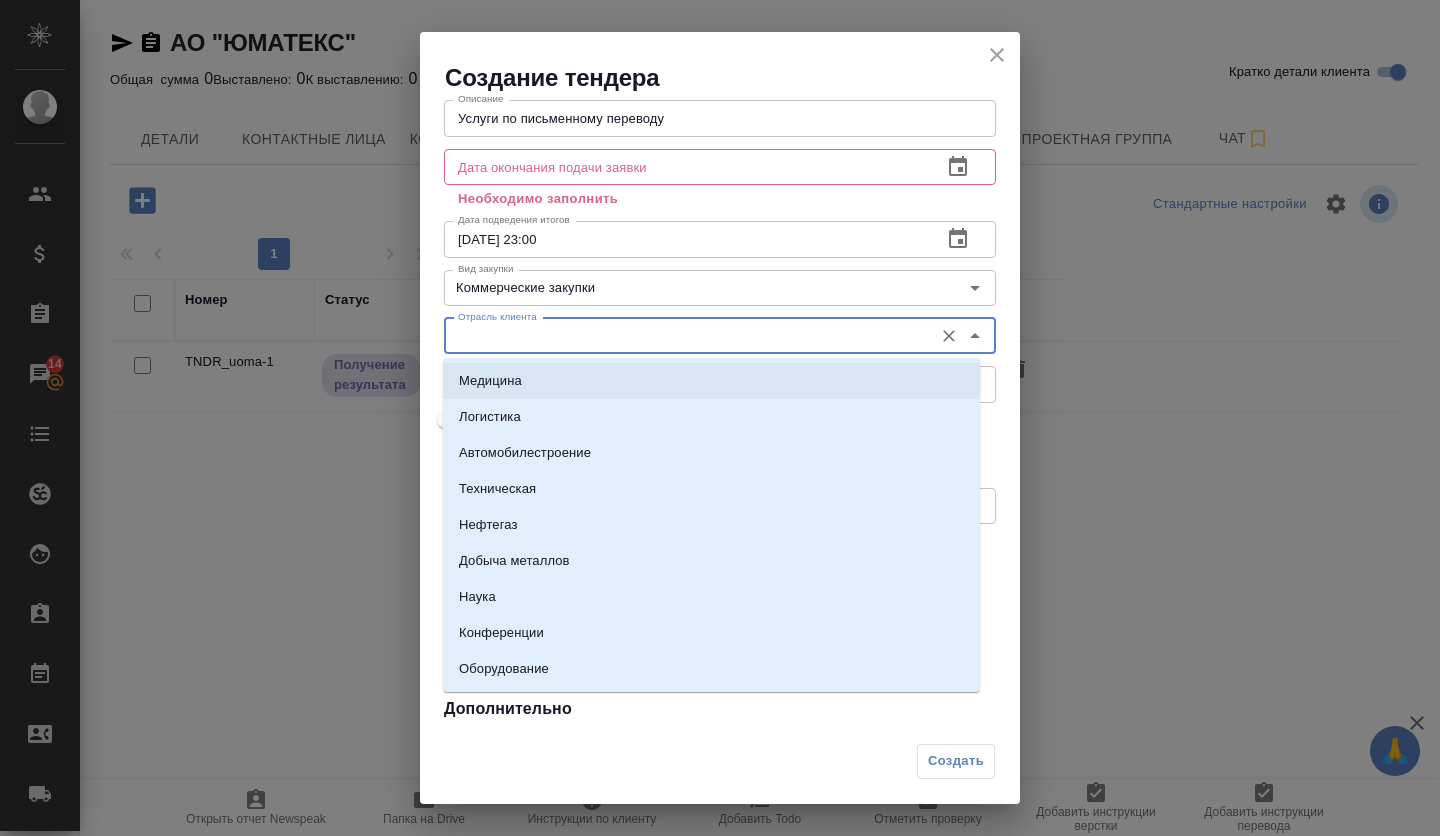 click on "Отрасль клиента" at bounding box center [686, 336] 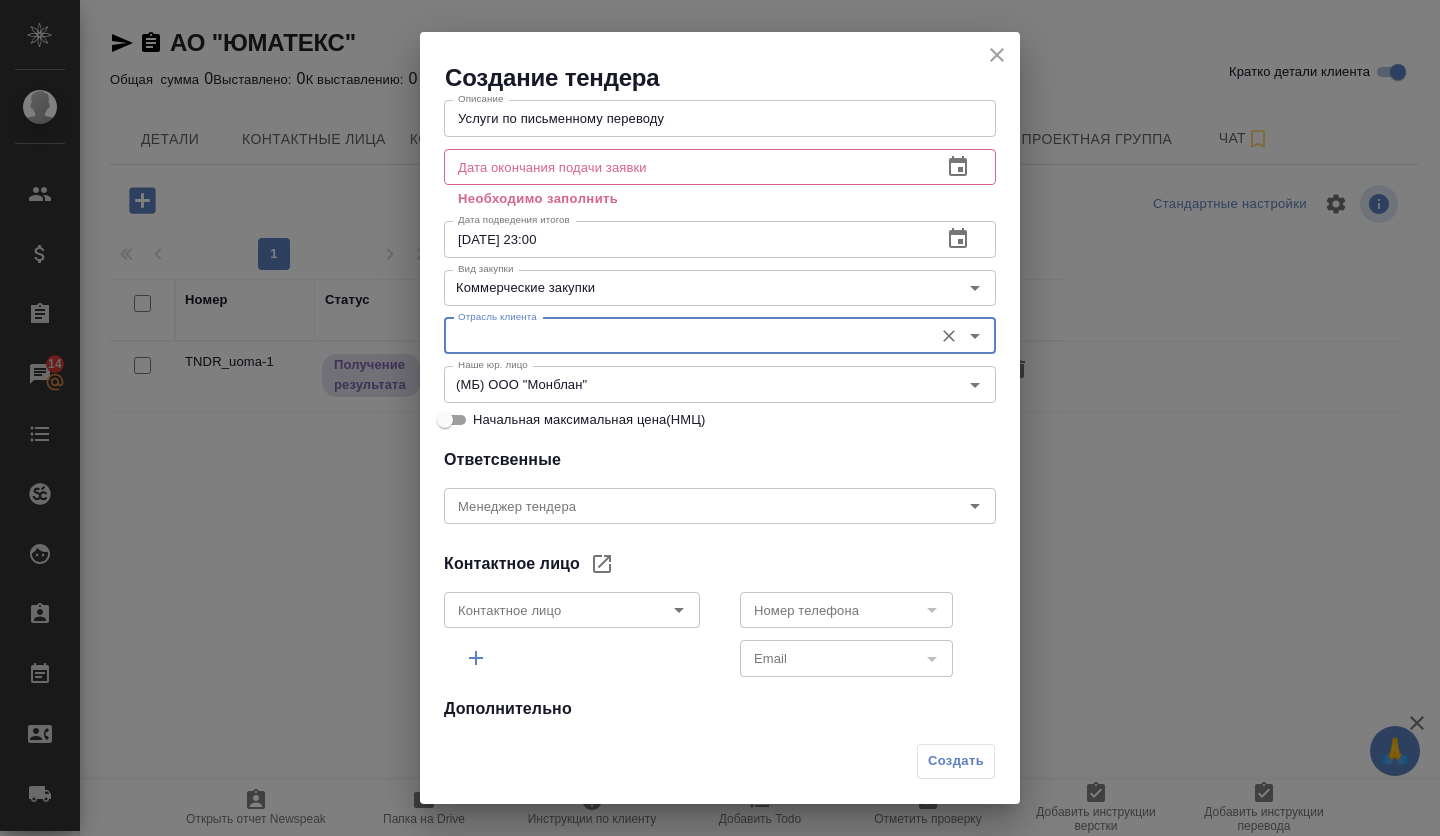 scroll, scrollTop: 376, scrollLeft: 0, axis: vertical 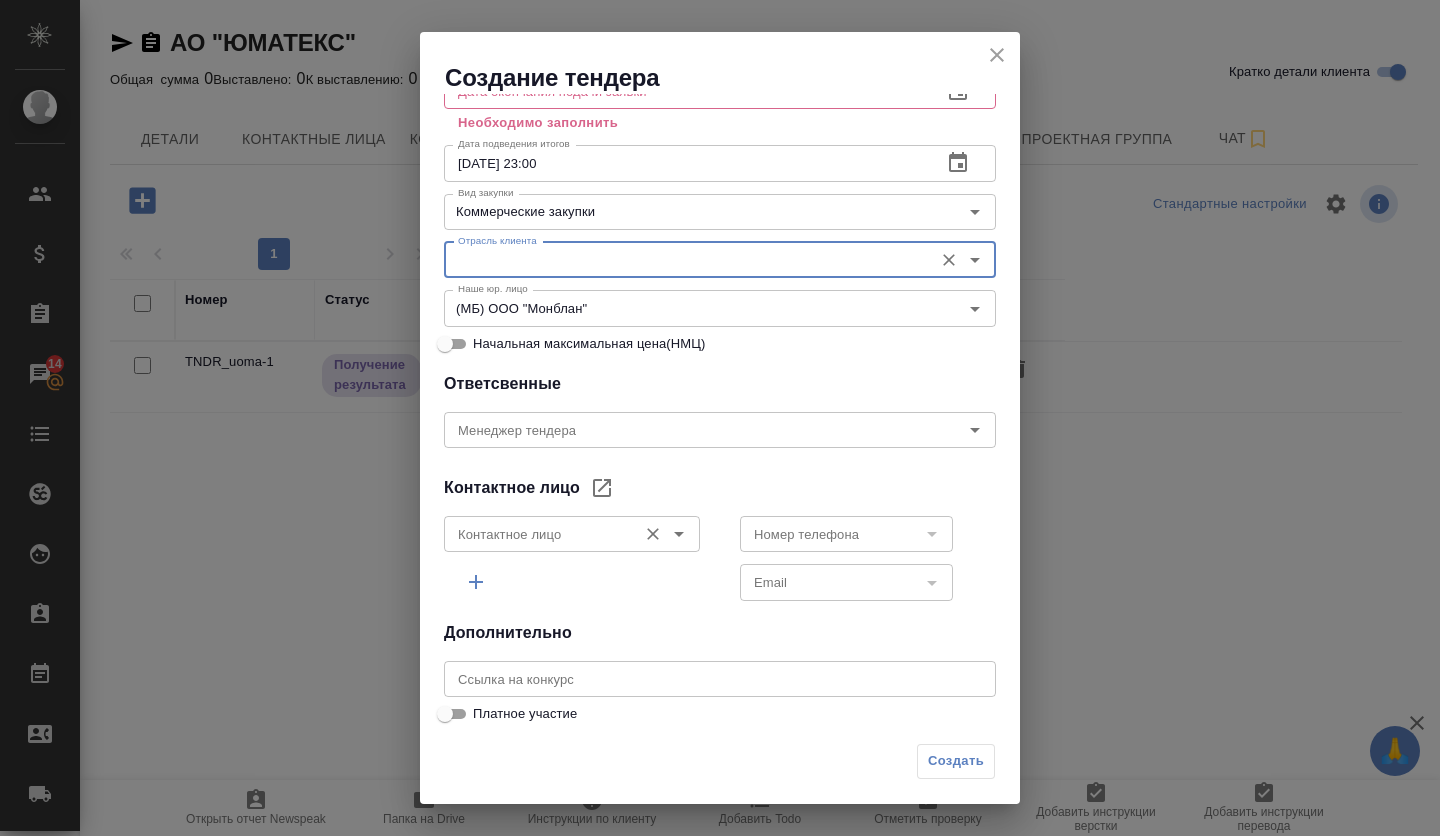 click 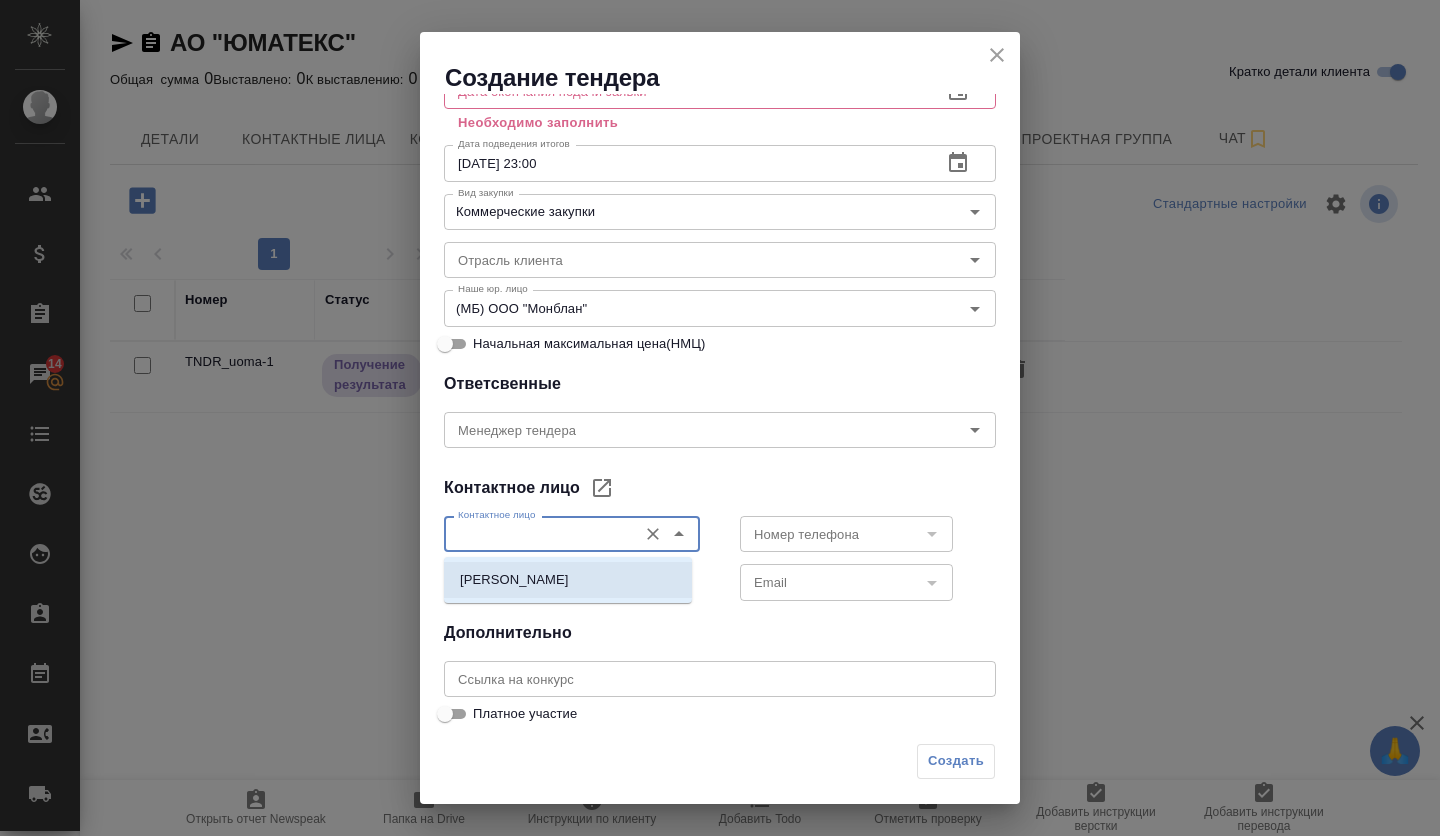 click on "[PERSON_NAME]" at bounding box center [514, 580] 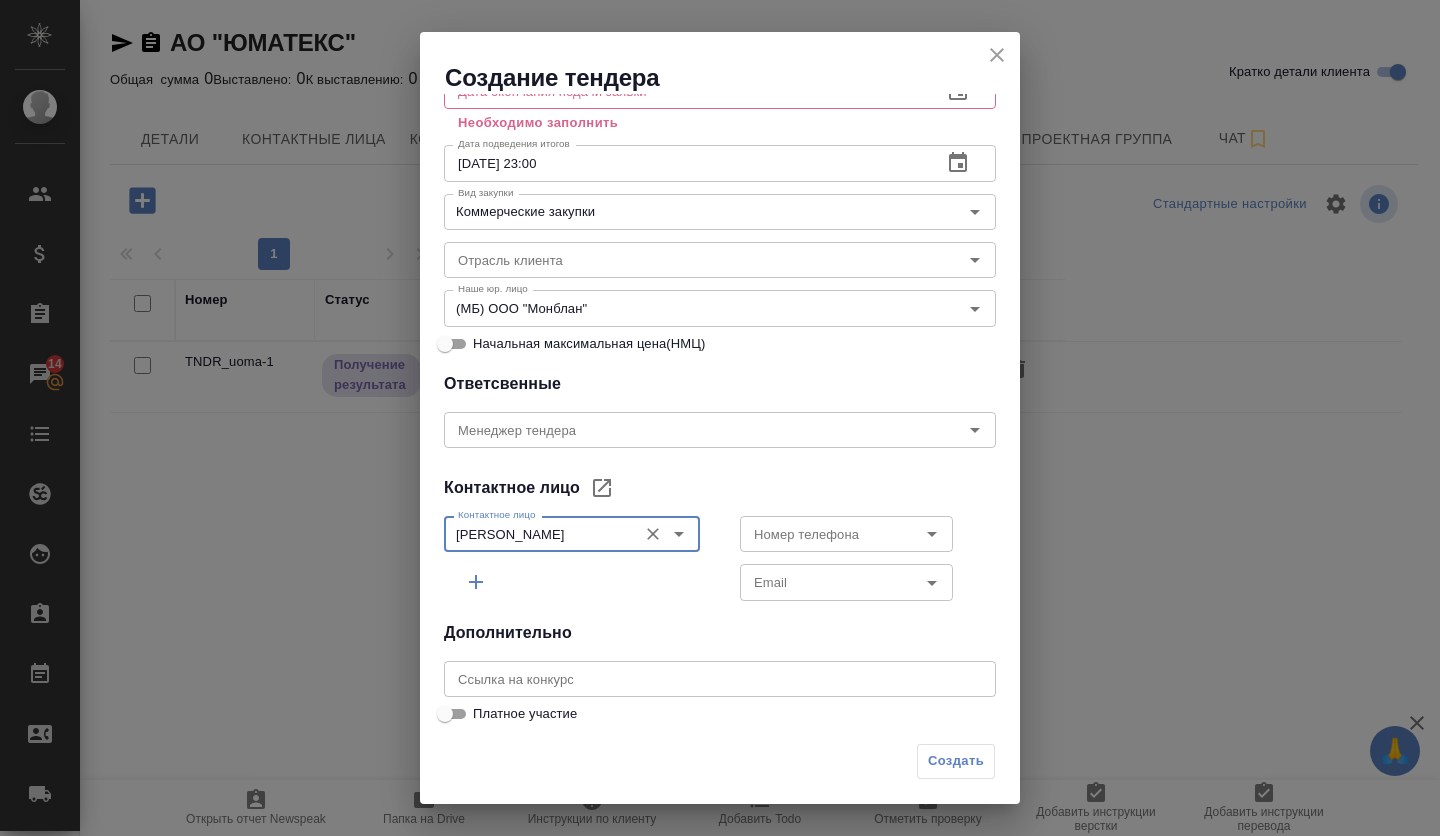click at bounding box center [720, 679] 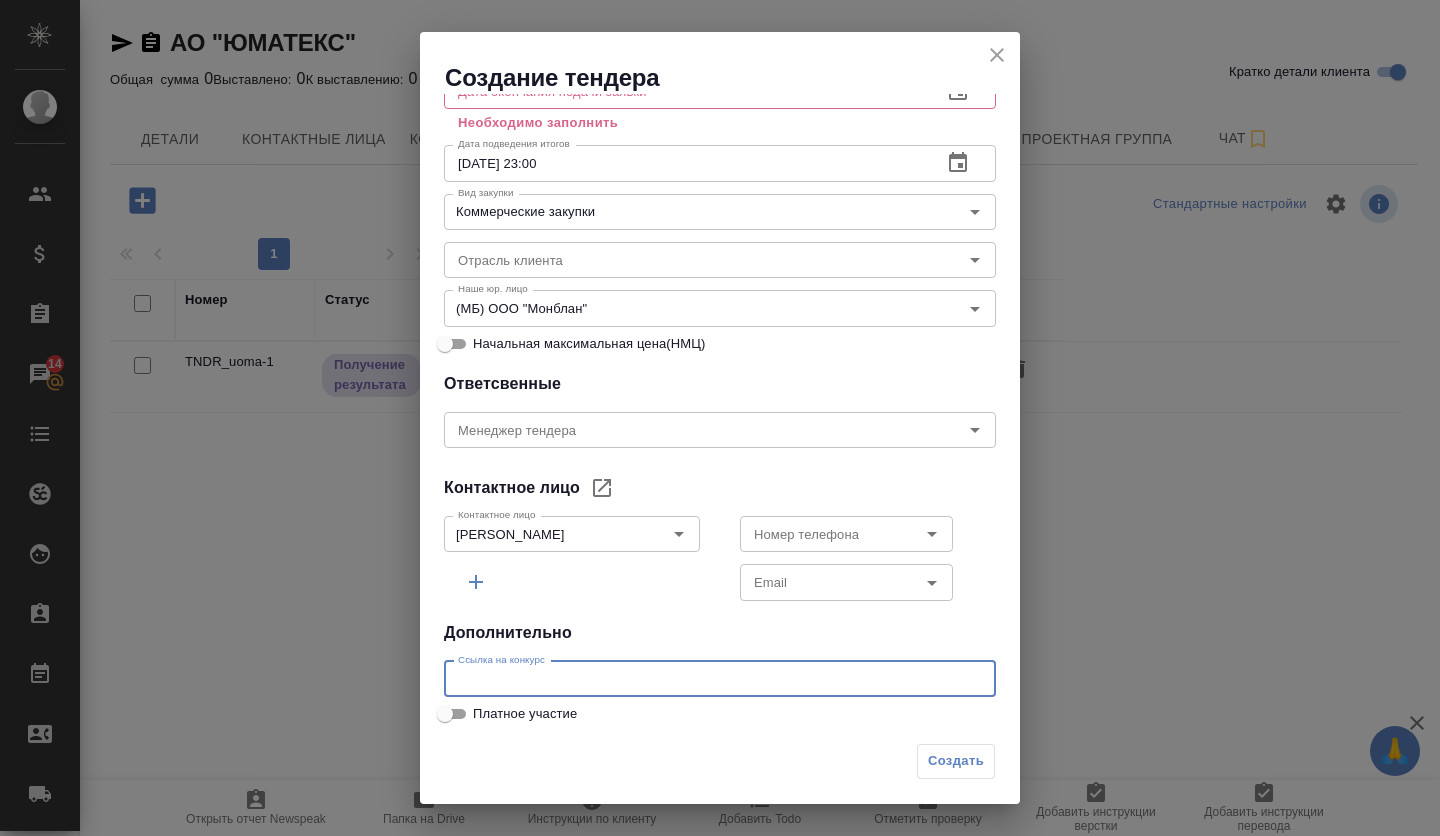paste on "[URL][DOMAIN_NAME]" 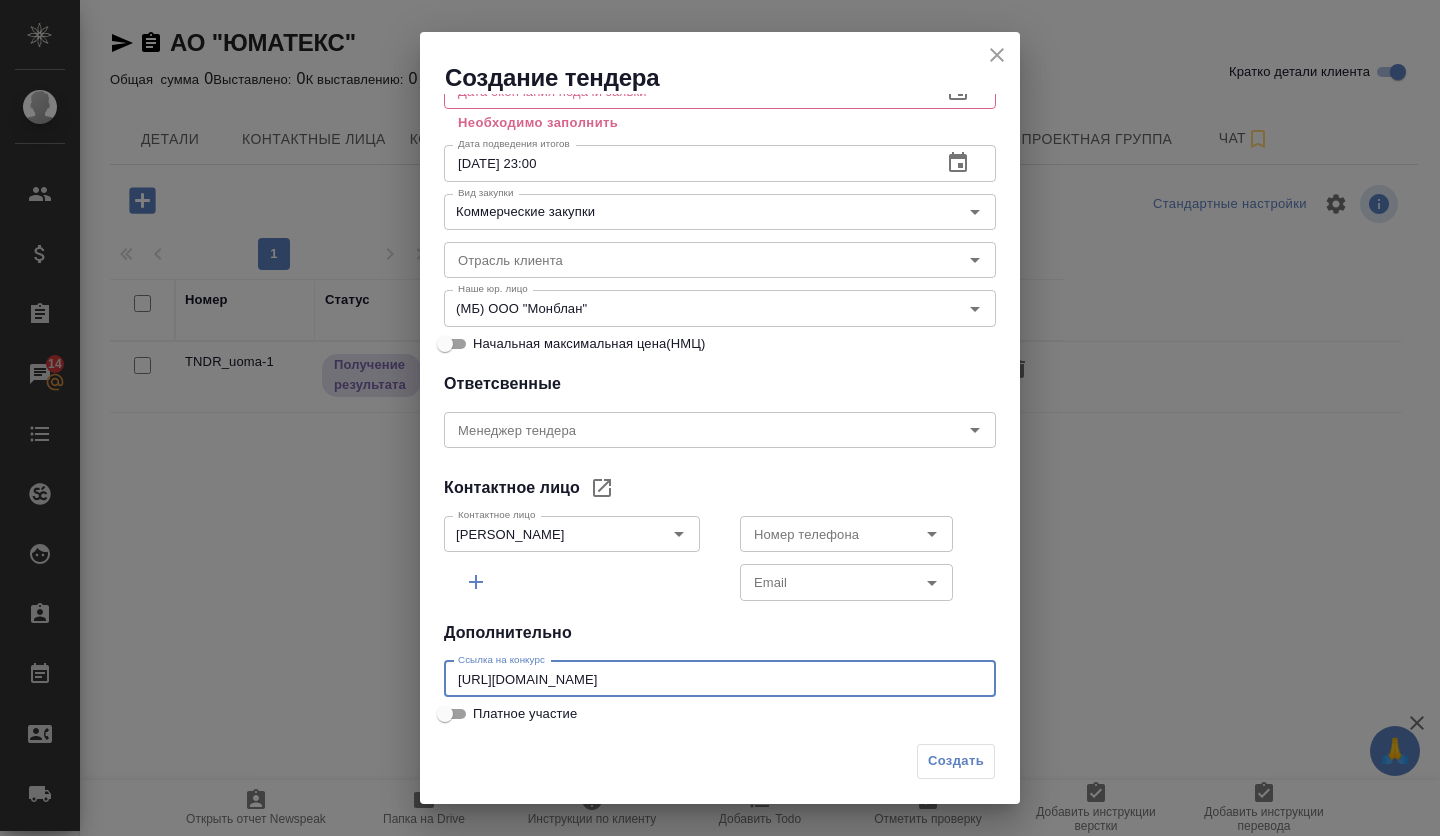 scroll, scrollTop: 0, scrollLeft: 1704, axis: horizontal 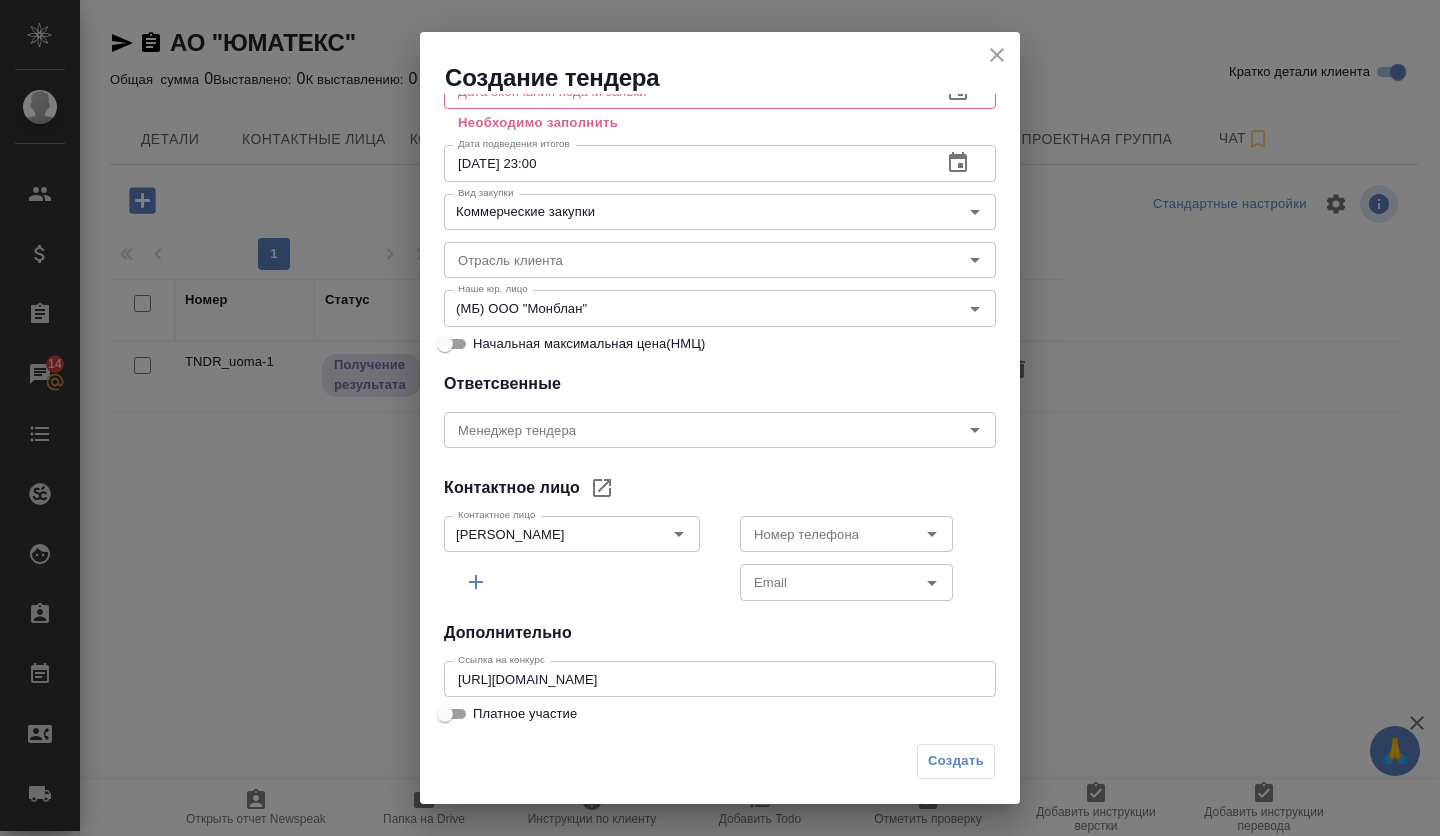 click on "Создать" at bounding box center (956, 761) 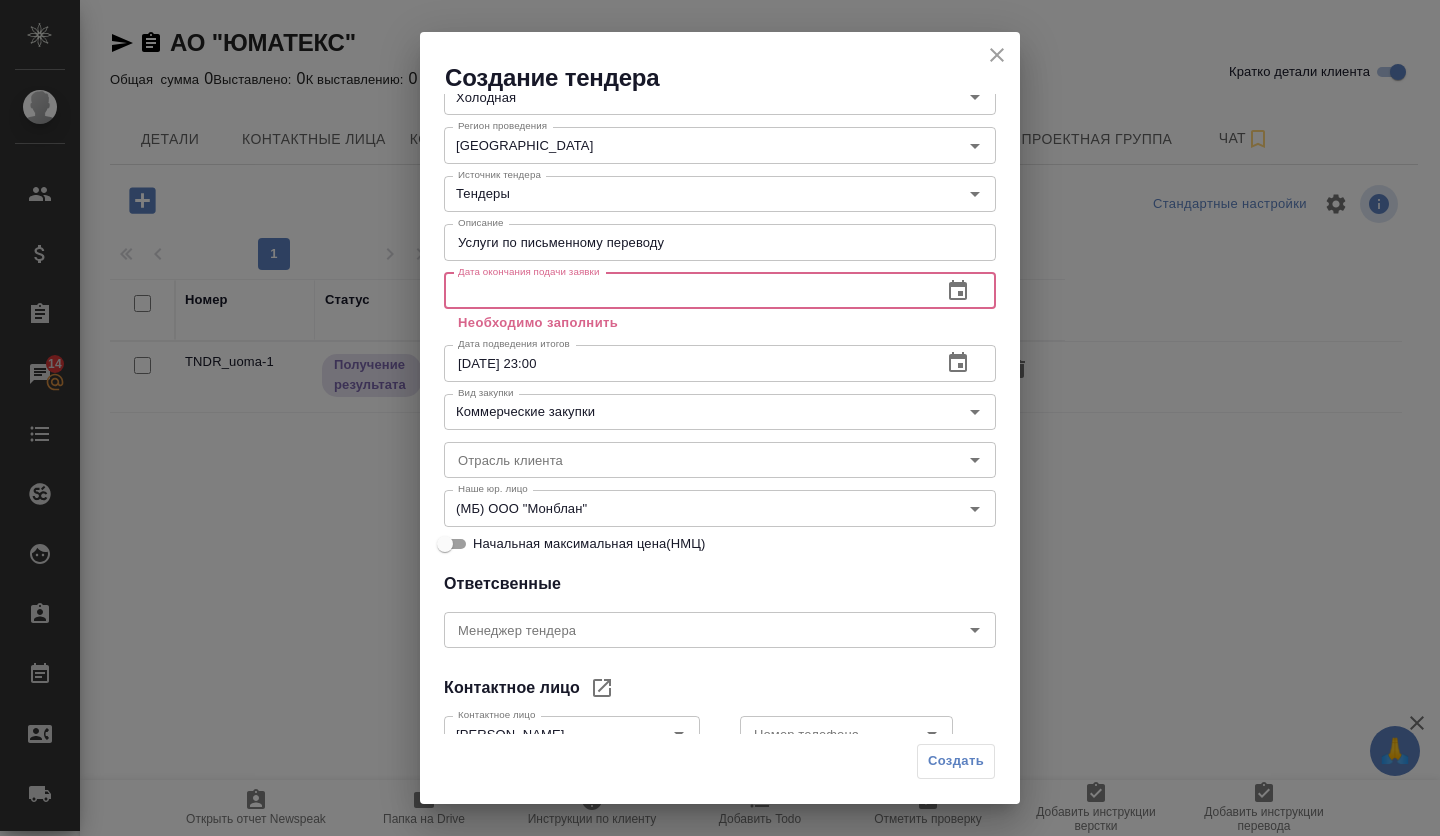 click at bounding box center (685, 291) 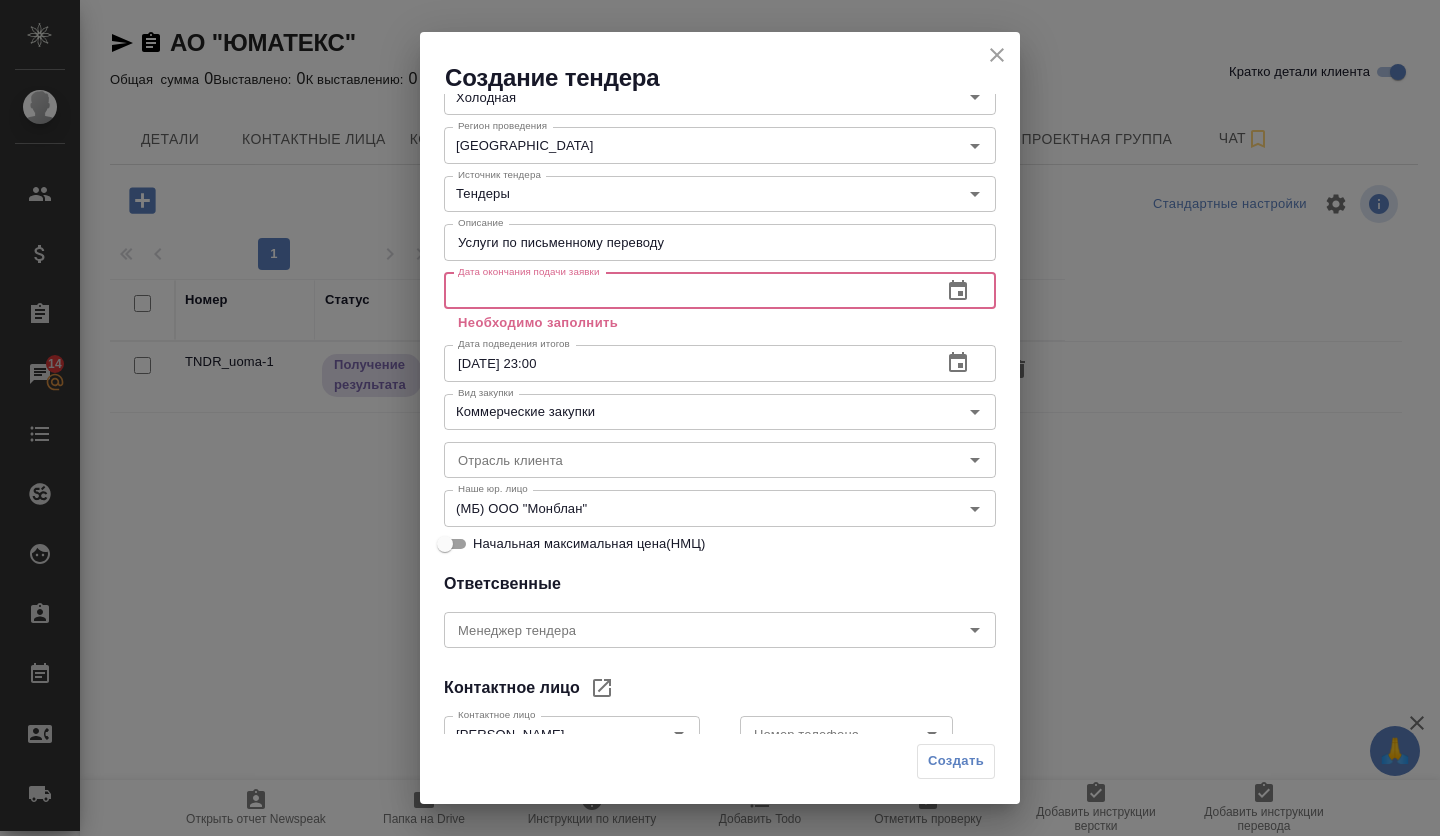 click 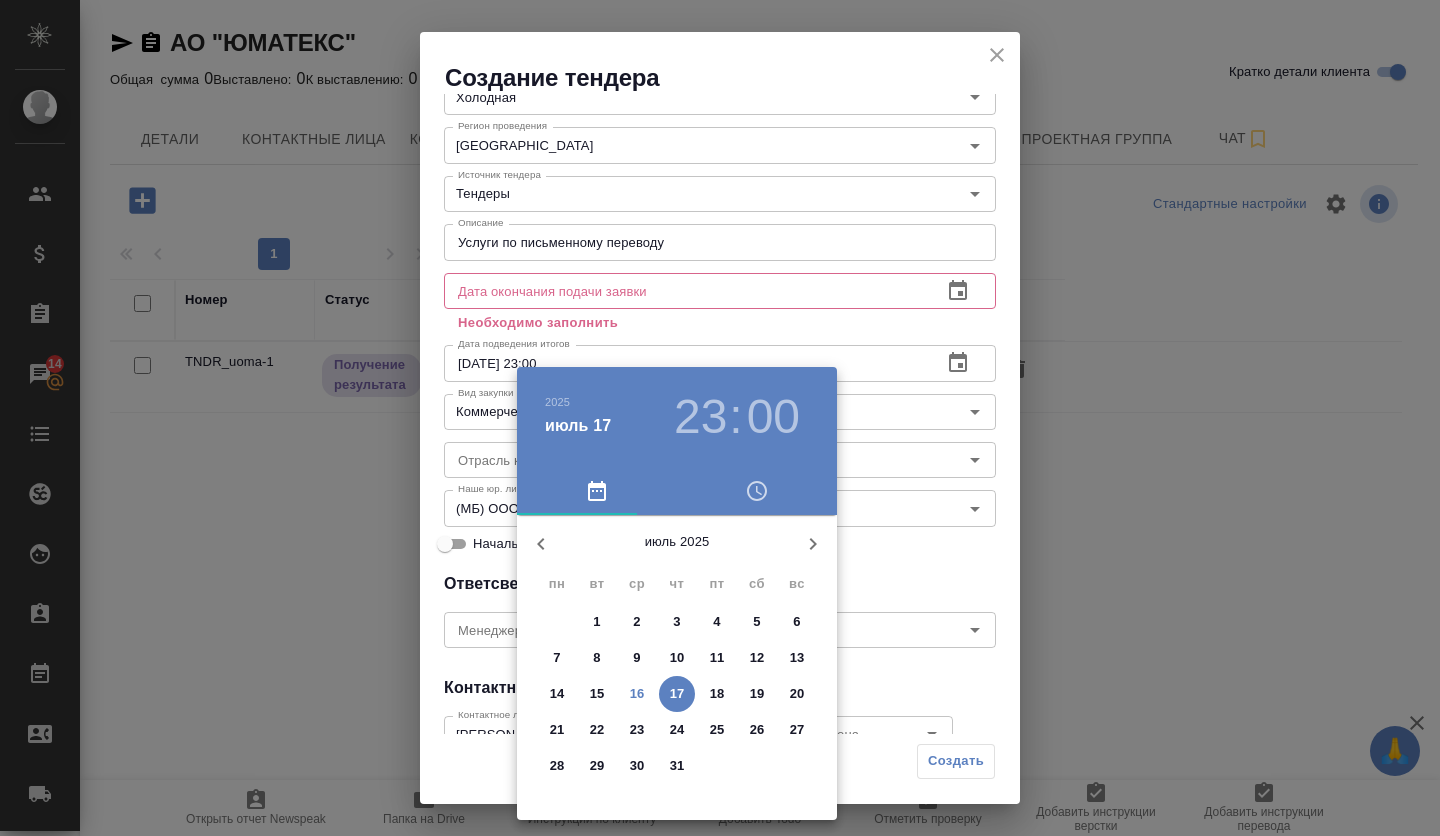 click on "18" at bounding box center (717, 694) 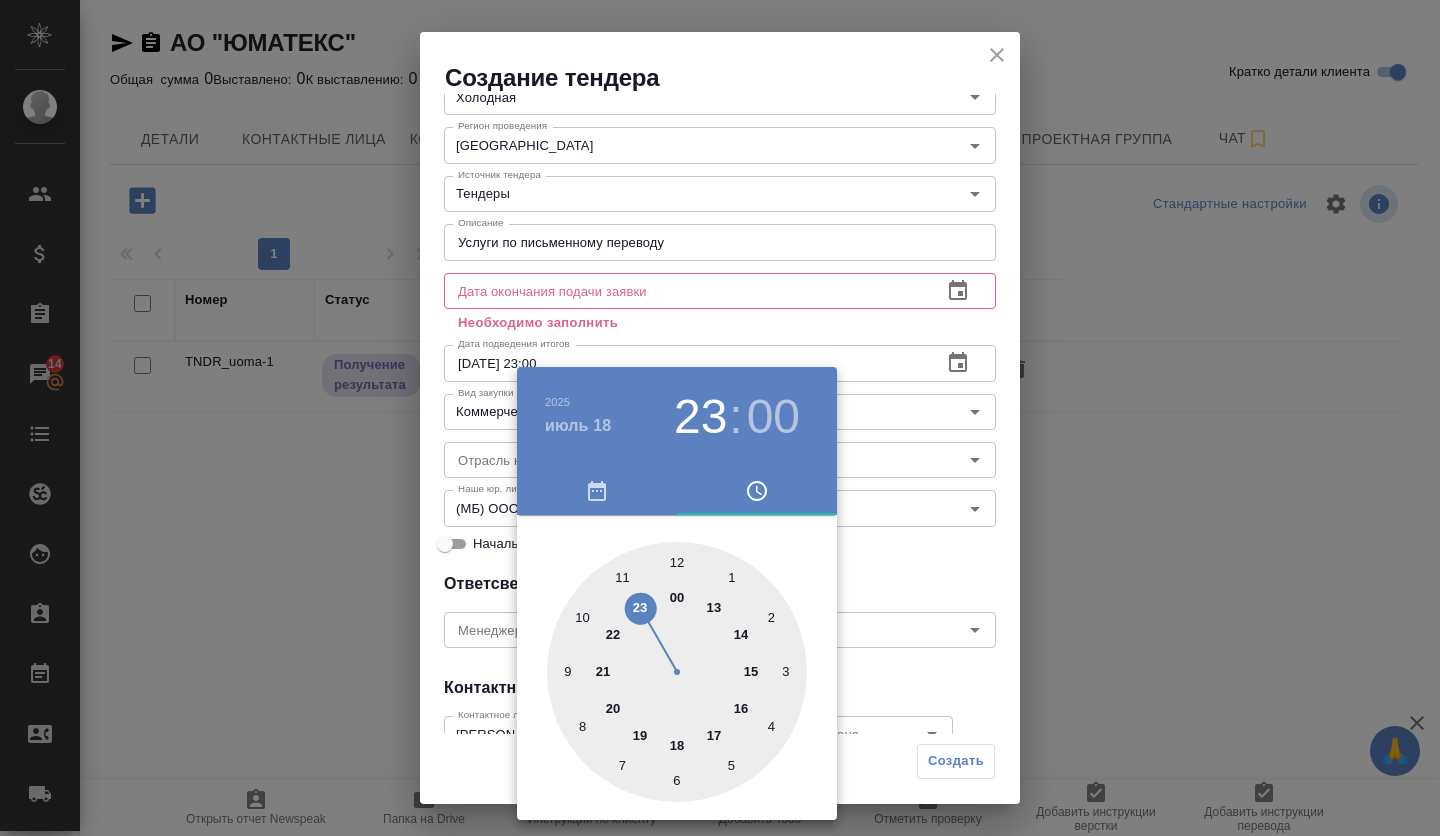 click at bounding box center [720, 418] 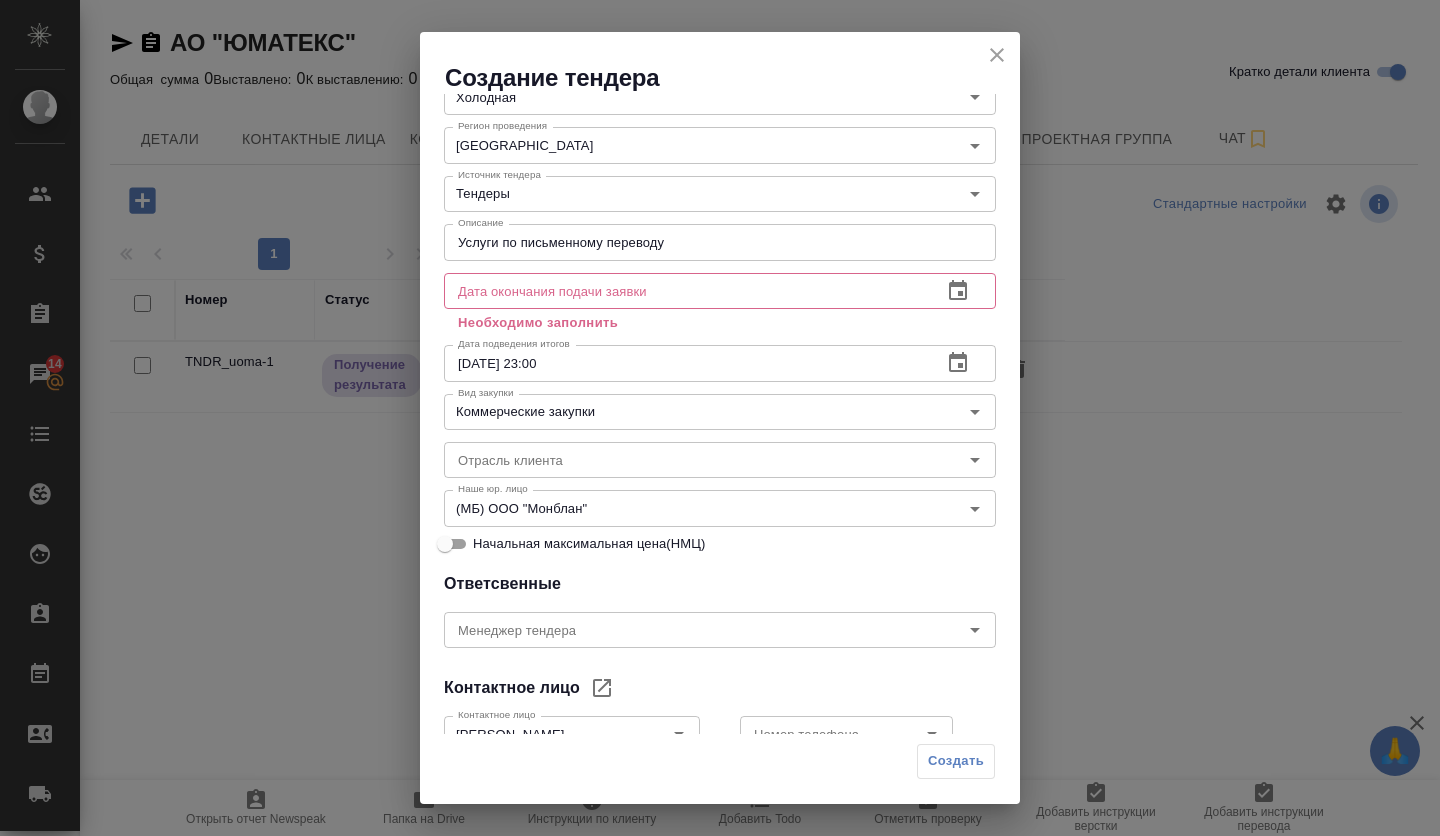 click 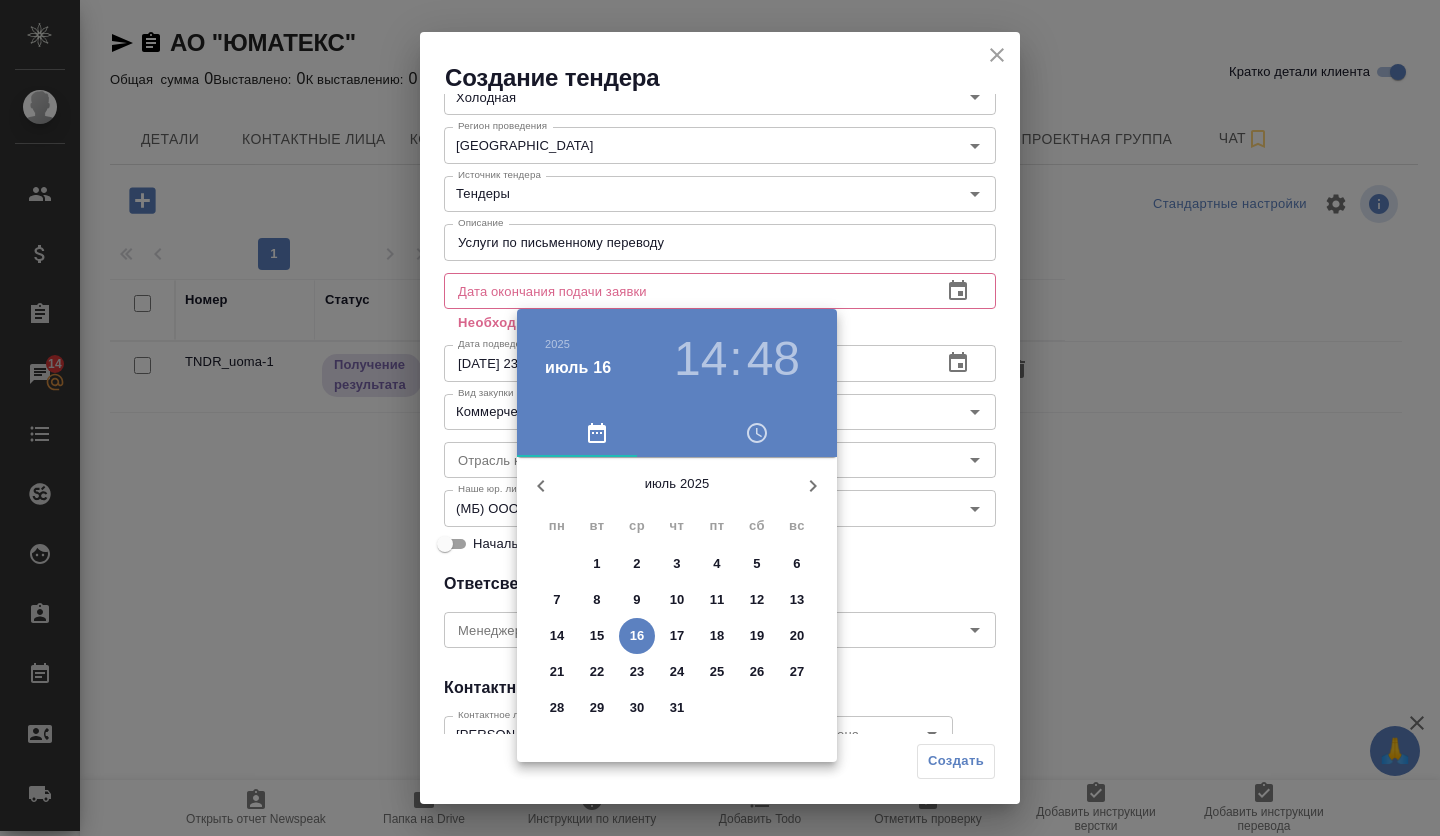 click on "17" at bounding box center [677, 636] 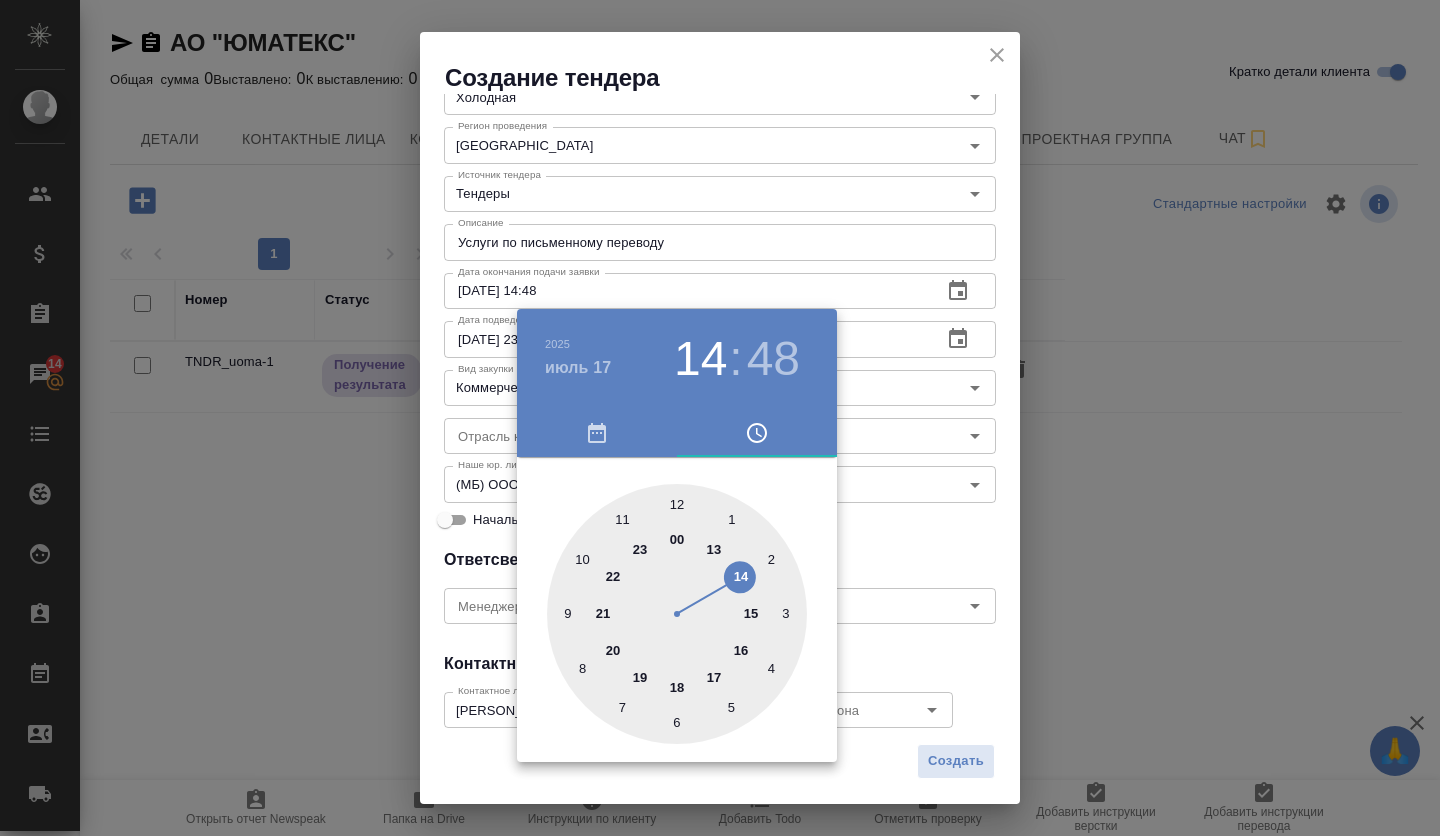 drag, startPoint x: 646, startPoint y: 553, endPoint x: 626, endPoint y: 552, distance: 20.024984 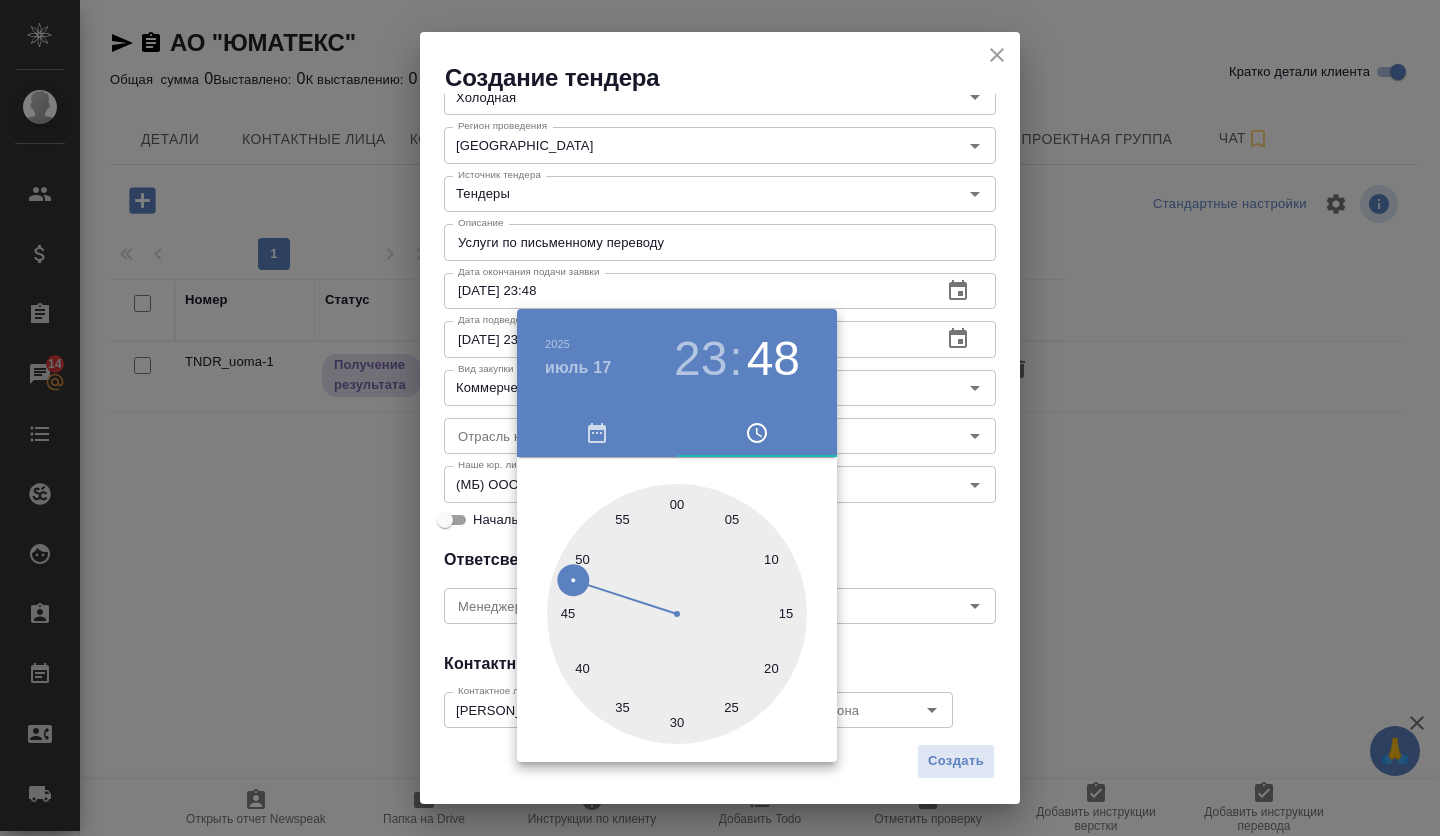 click at bounding box center (677, 614) 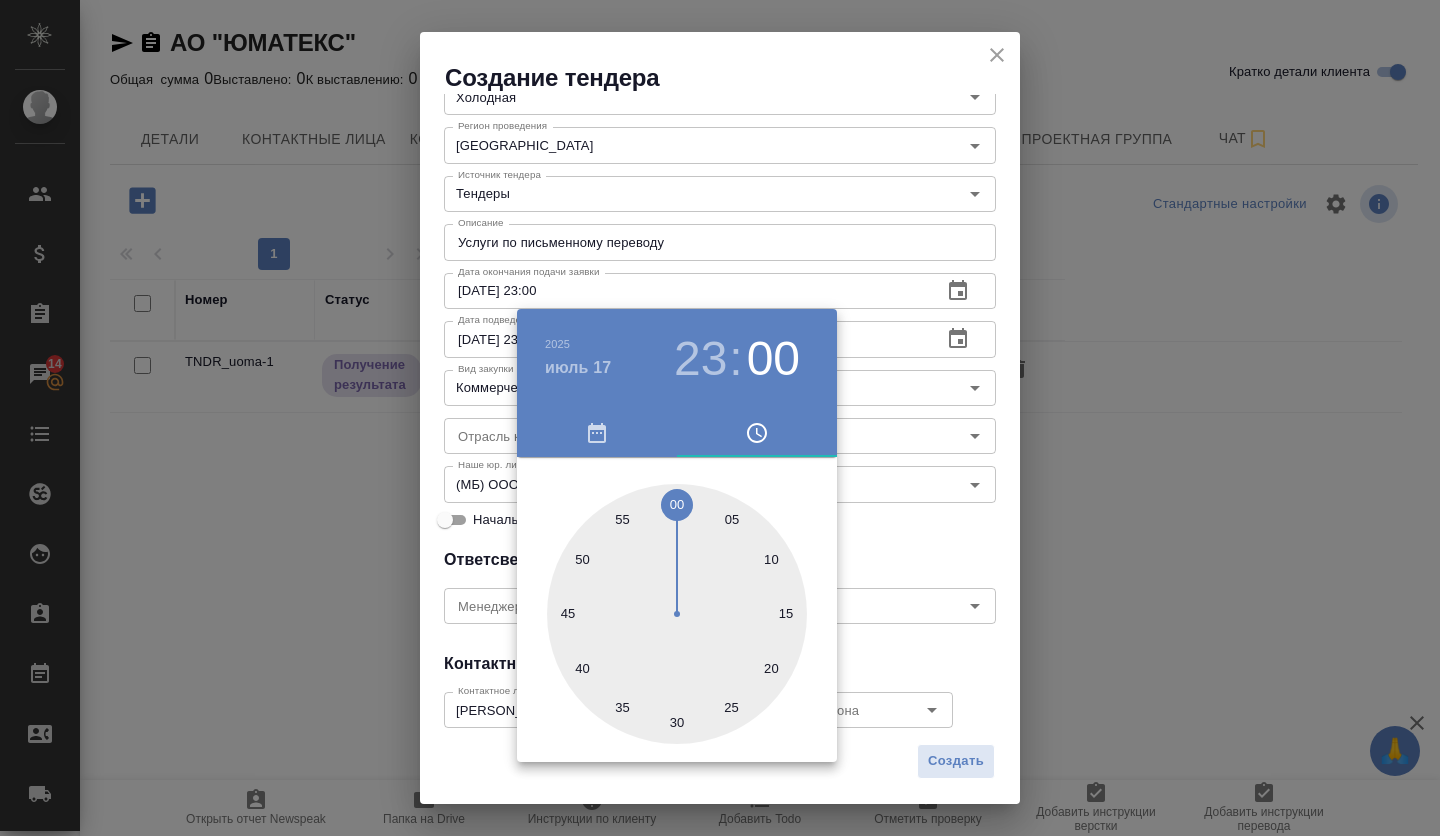 click at bounding box center [720, 418] 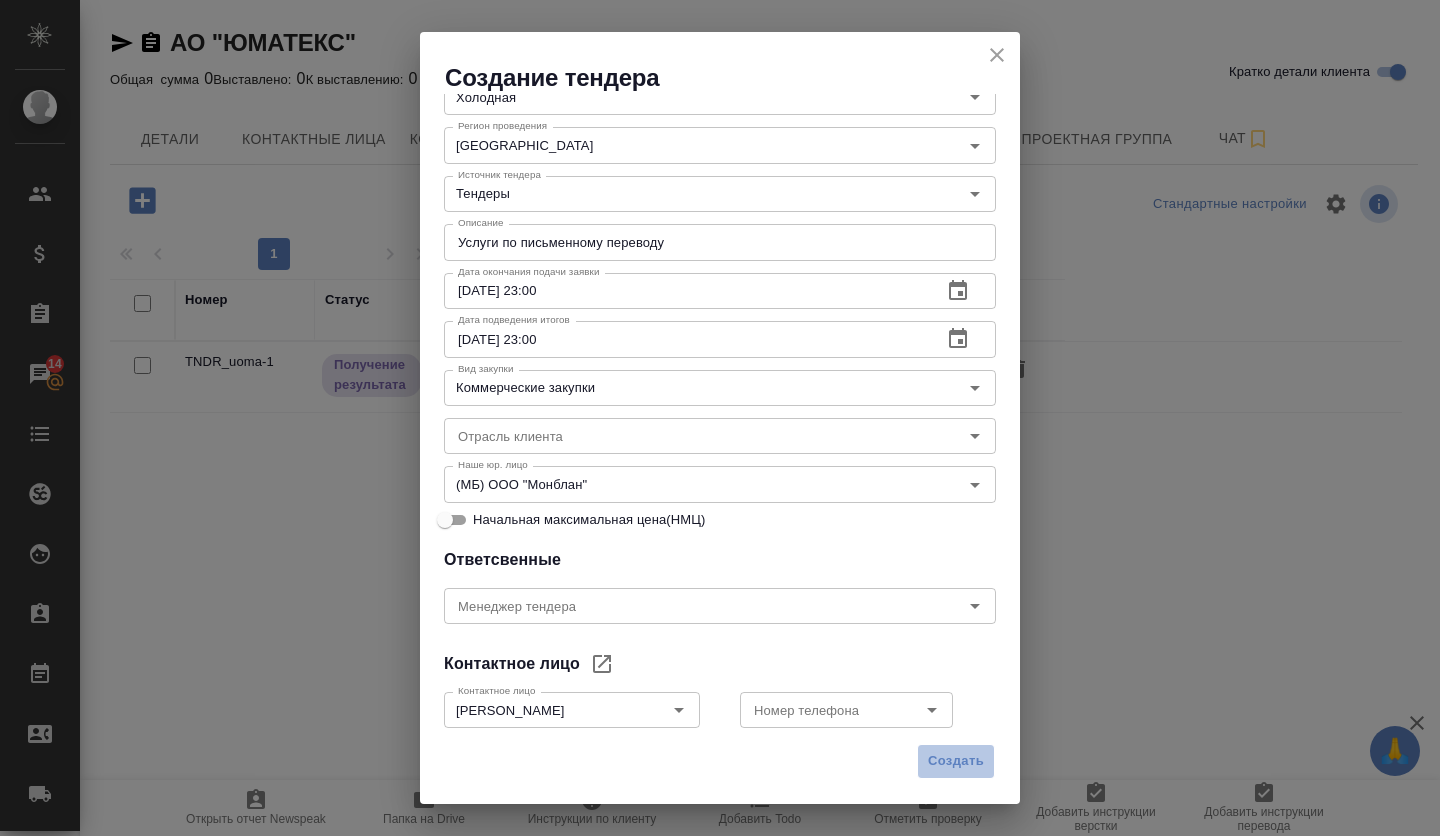 click on "Создать" at bounding box center [956, 761] 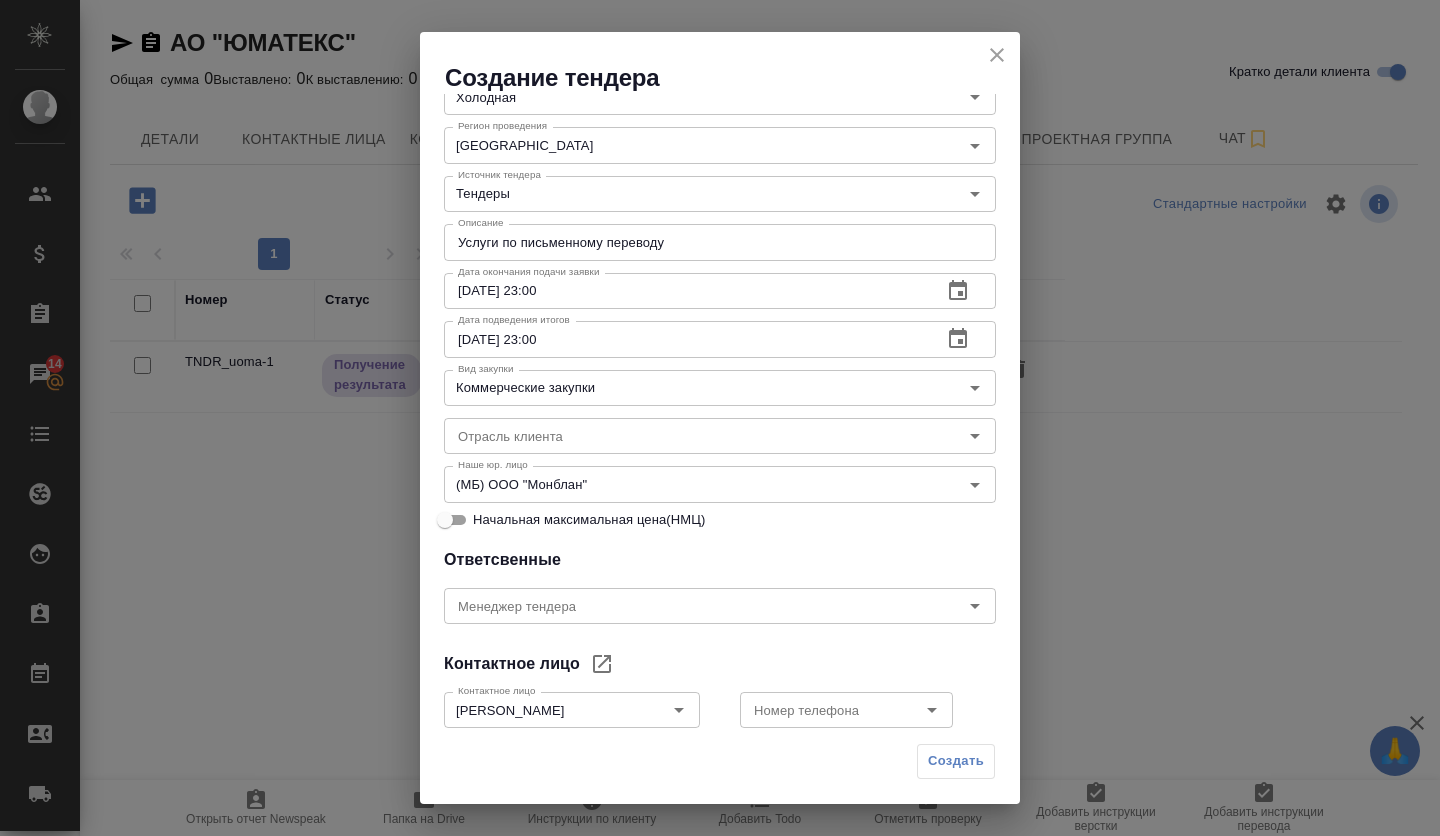 type 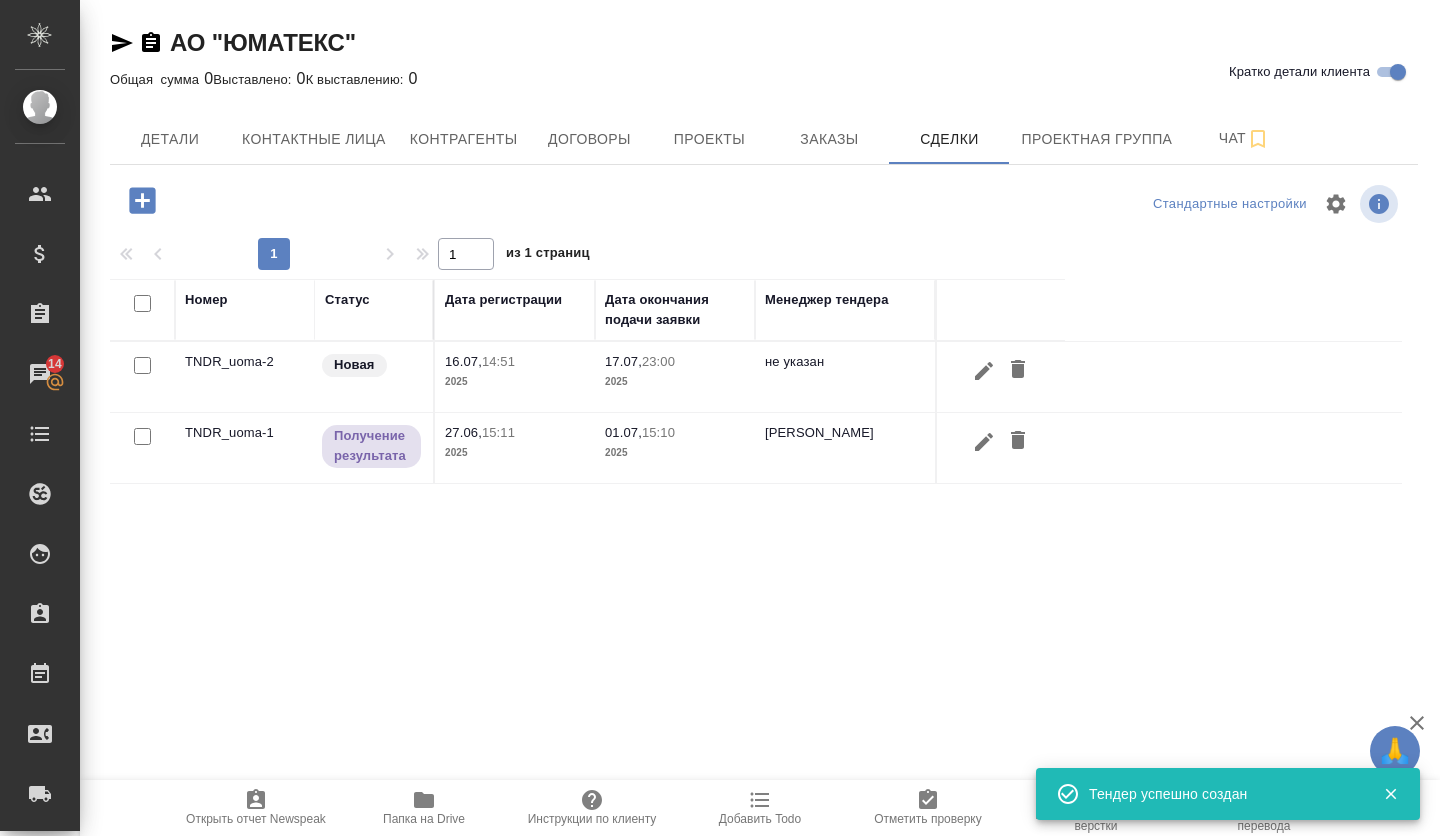 click on "TNDR_uoma-2" at bounding box center [245, 377] 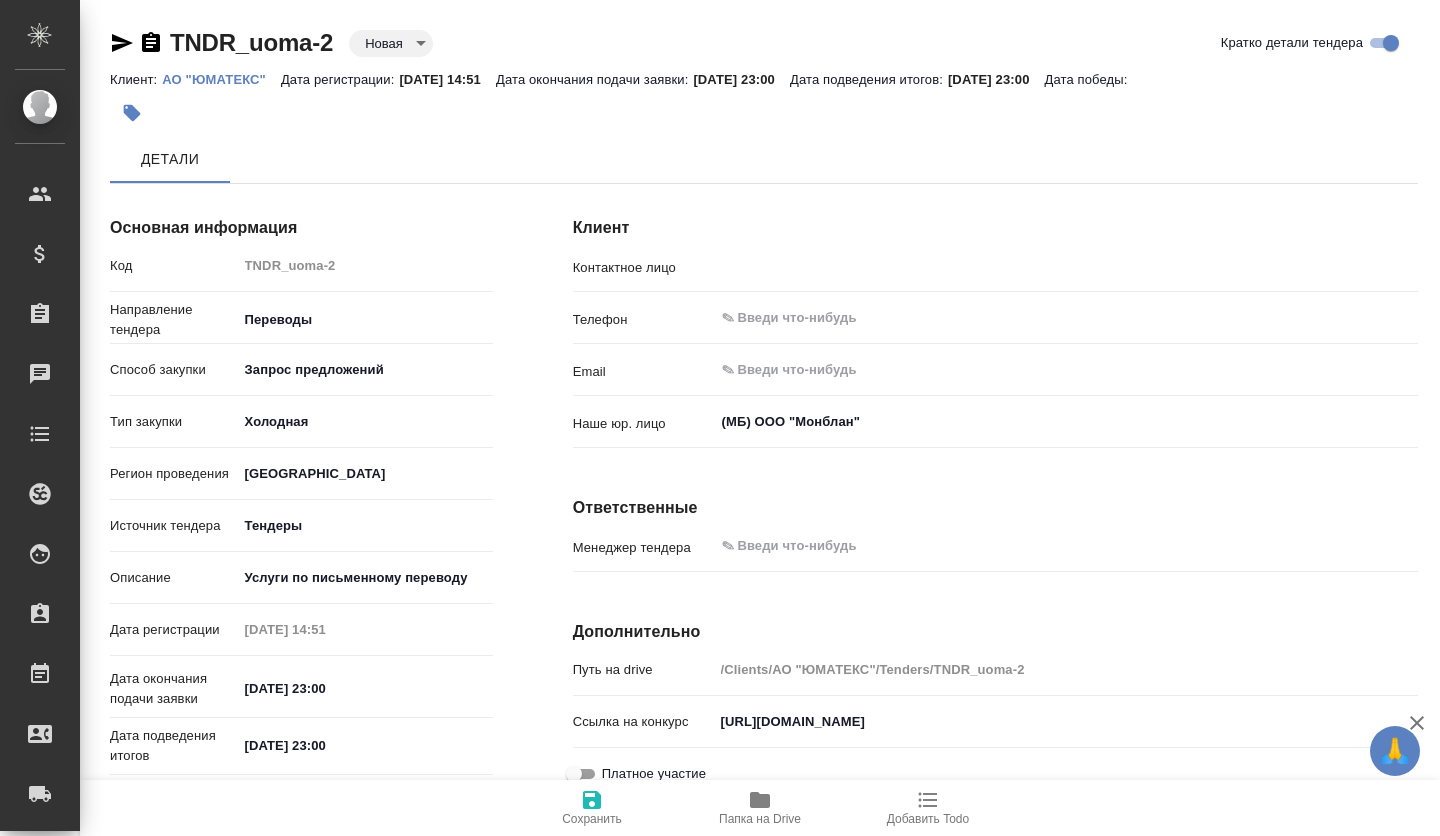 scroll, scrollTop: 0, scrollLeft: 0, axis: both 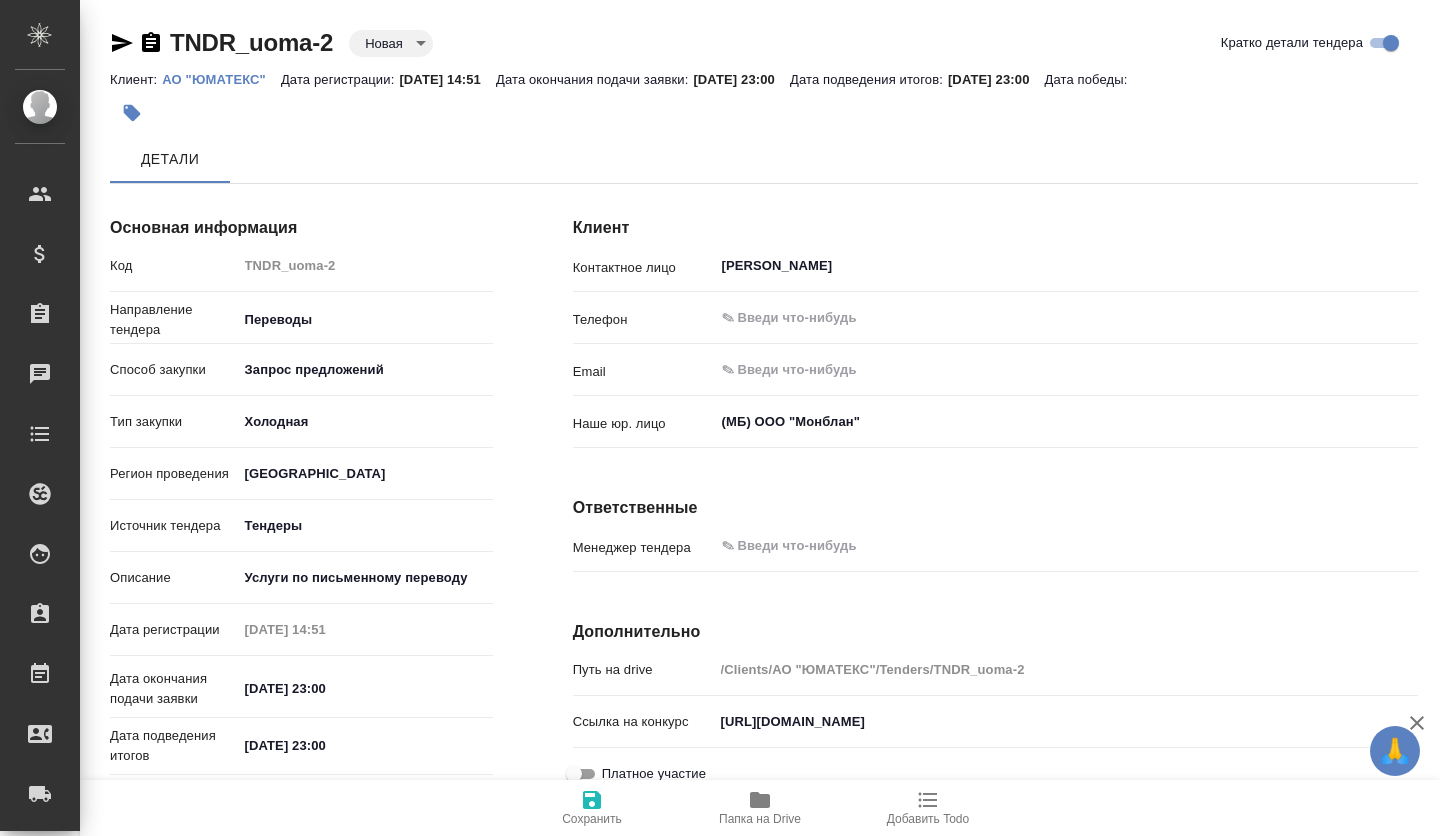 drag, startPoint x: 398, startPoint y: 28, endPoint x: 394, endPoint y: 38, distance: 10.770329 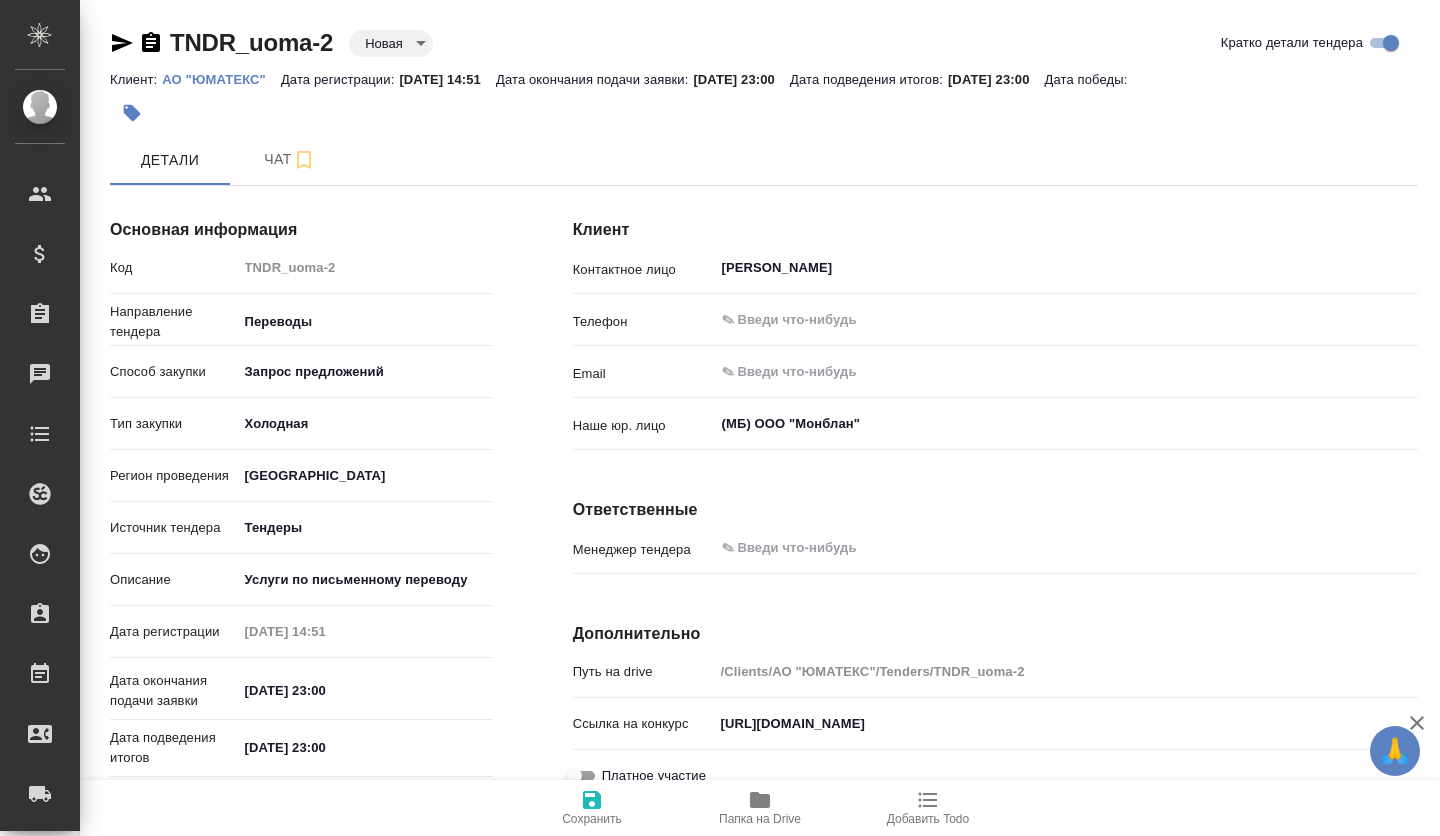 click on "🙏 .cls-1
fill:#fff;
AWATERA Volkova [PERSON_NAME] Спецификации Заказы Чаты Todo Проекты SC Исполнители Кандидаты Работы Входящие заявки Заявки на доставку Рекламации Проекты процессинга Конференции Выйти TNDR_uoma-2 Новая new Кратко детали тендера Клиент: АО "ЮМАТЕКС" Дата регистрации: [DATE] 14:51 Дата окончания подачи заявки: [DATE] 23:00 Дата подведения итогов: [DATE] 23:00 Дата победы: [PERSON_NAME] Основная информация Код TNDR_uoma-2 Направление тендера Переводы translations Способ закупки Запрос предложений proposalsRequest Тип закупки Холодная cold Регион проведения [GEOGRAPHIC_DATA] Russia Тендеры x" at bounding box center [720, 418] 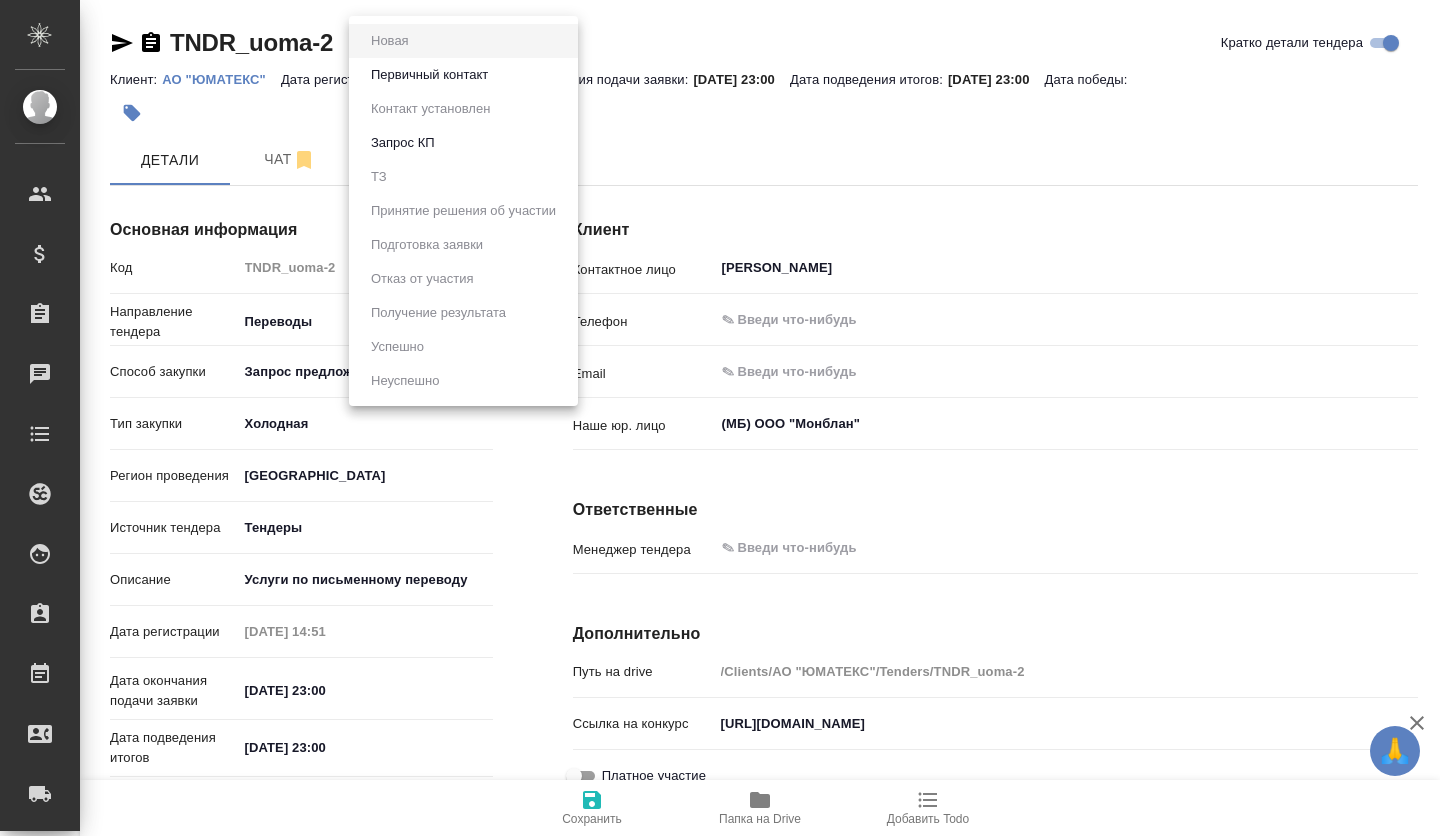 click on "Первичный контакт" at bounding box center [463, 75] 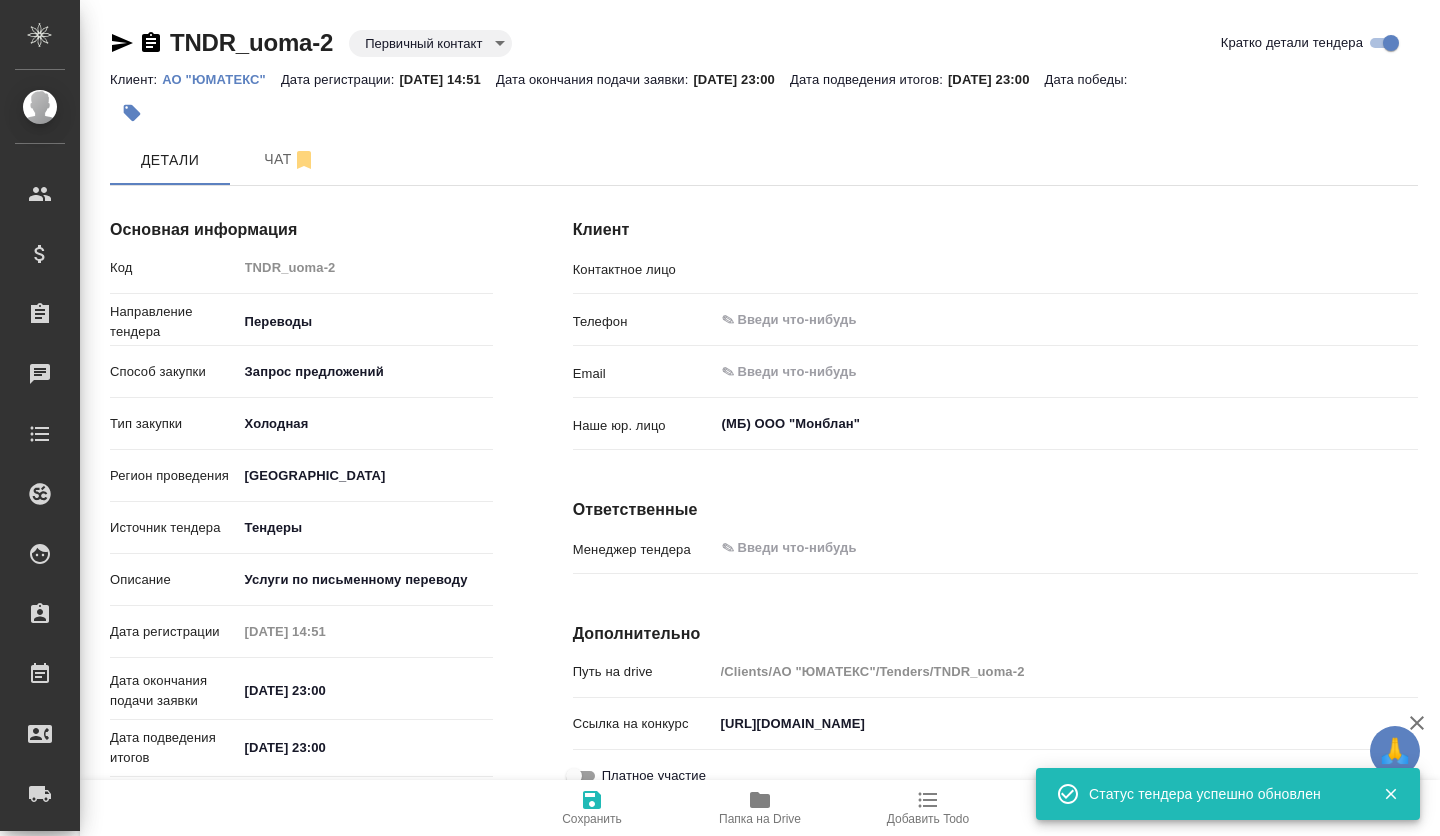 type on "[PERSON_NAME]" 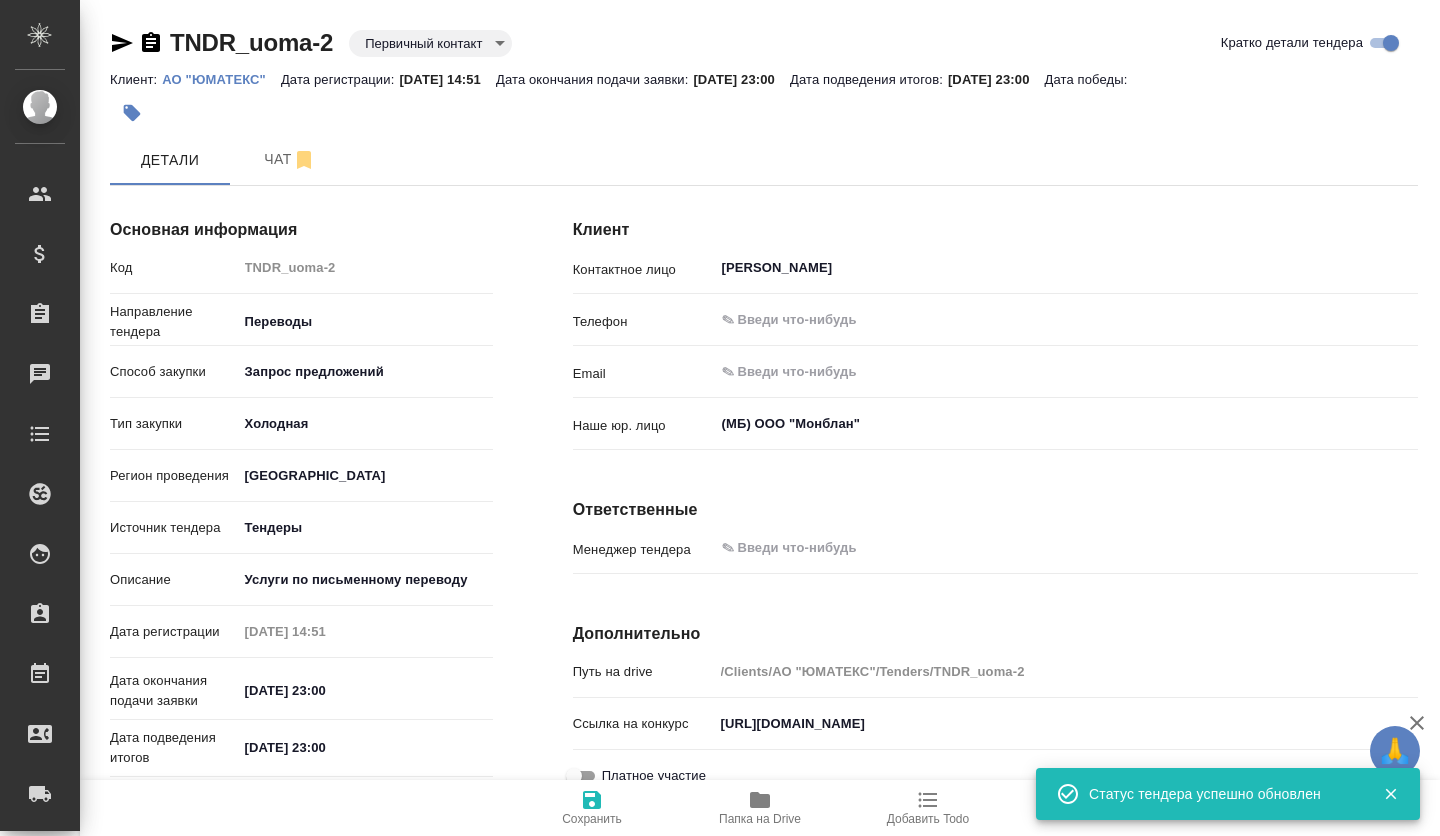 click on "🙏 .cls-1
fill:#fff;
AWATERA Volkova [PERSON_NAME] Спецификации Заказы Чаты Todo Проекты SC Исполнители Кандидаты Работы Входящие заявки Заявки на доставку Рекламации Проекты процессинга Конференции Выйти TNDR_uoma-2 Первичный контакт primaryContact Кратко детали тендера Клиент: АО "ЮМАТЕКС" Дата регистрации: [DATE] 14:51 Дата окончания подачи заявки: [DATE] 23:00 Дата подведения итогов: [DATE] 23:00 Дата победы: [PERSON_NAME] Основная информация Код TNDR_uoma-2 Направление тендера Переводы translations Способ закупки Запрос предложений proposalsRequest Тип закупки Холодная cold Регион проведения x" at bounding box center [720, 418] 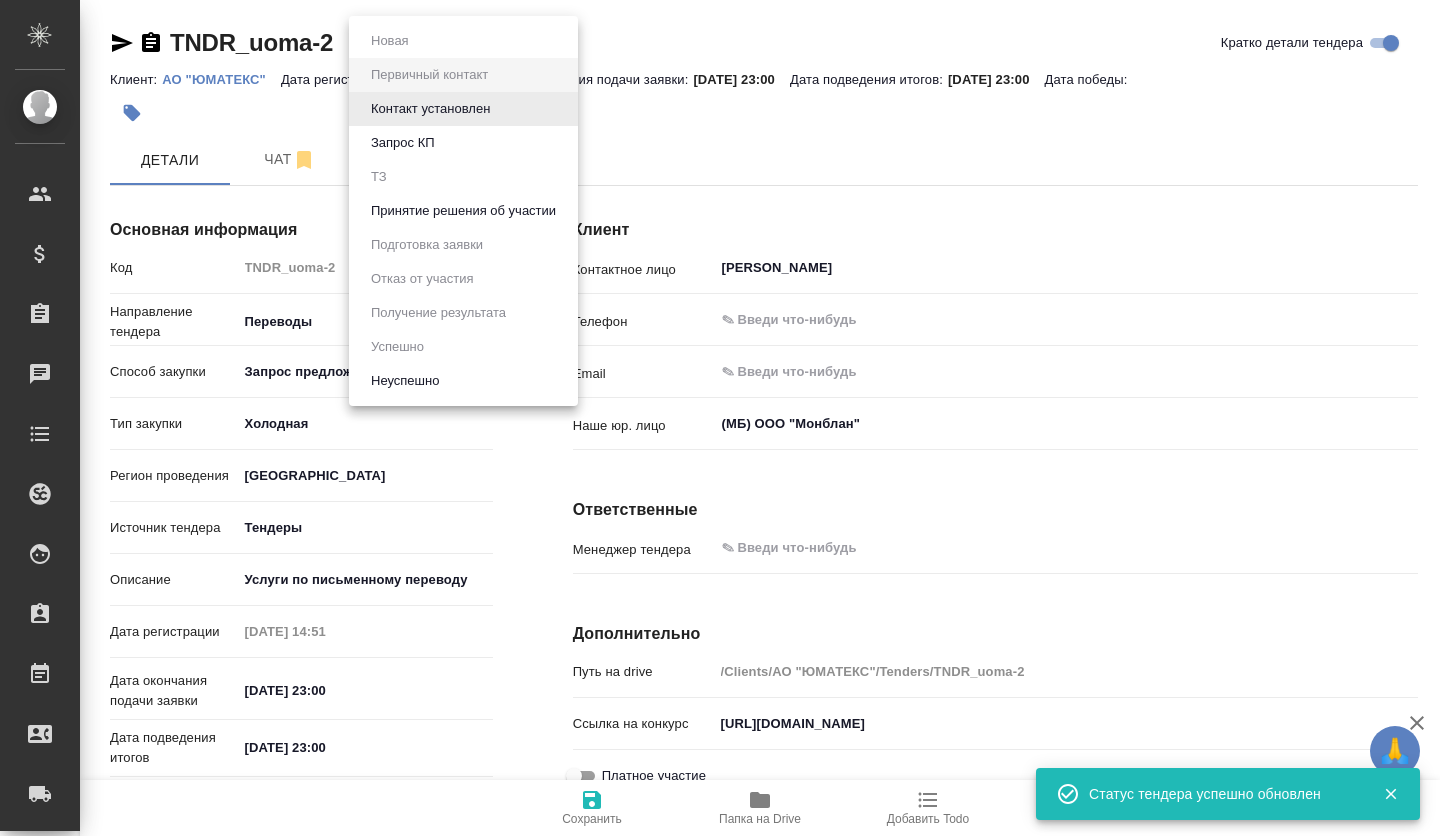 click on "Принятие решения об участии" at bounding box center [390, 41] 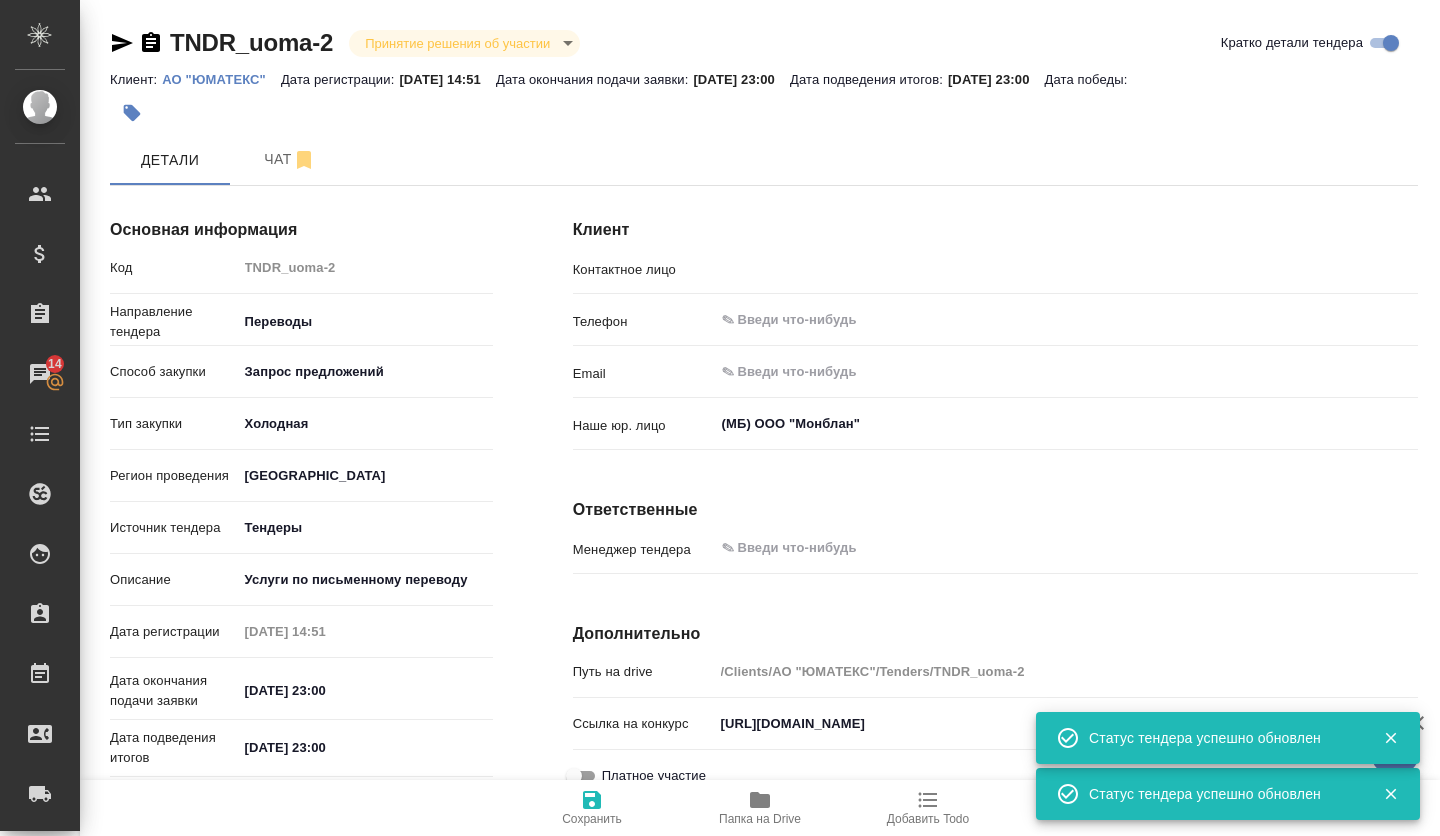 type on "[PERSON_NAME]" 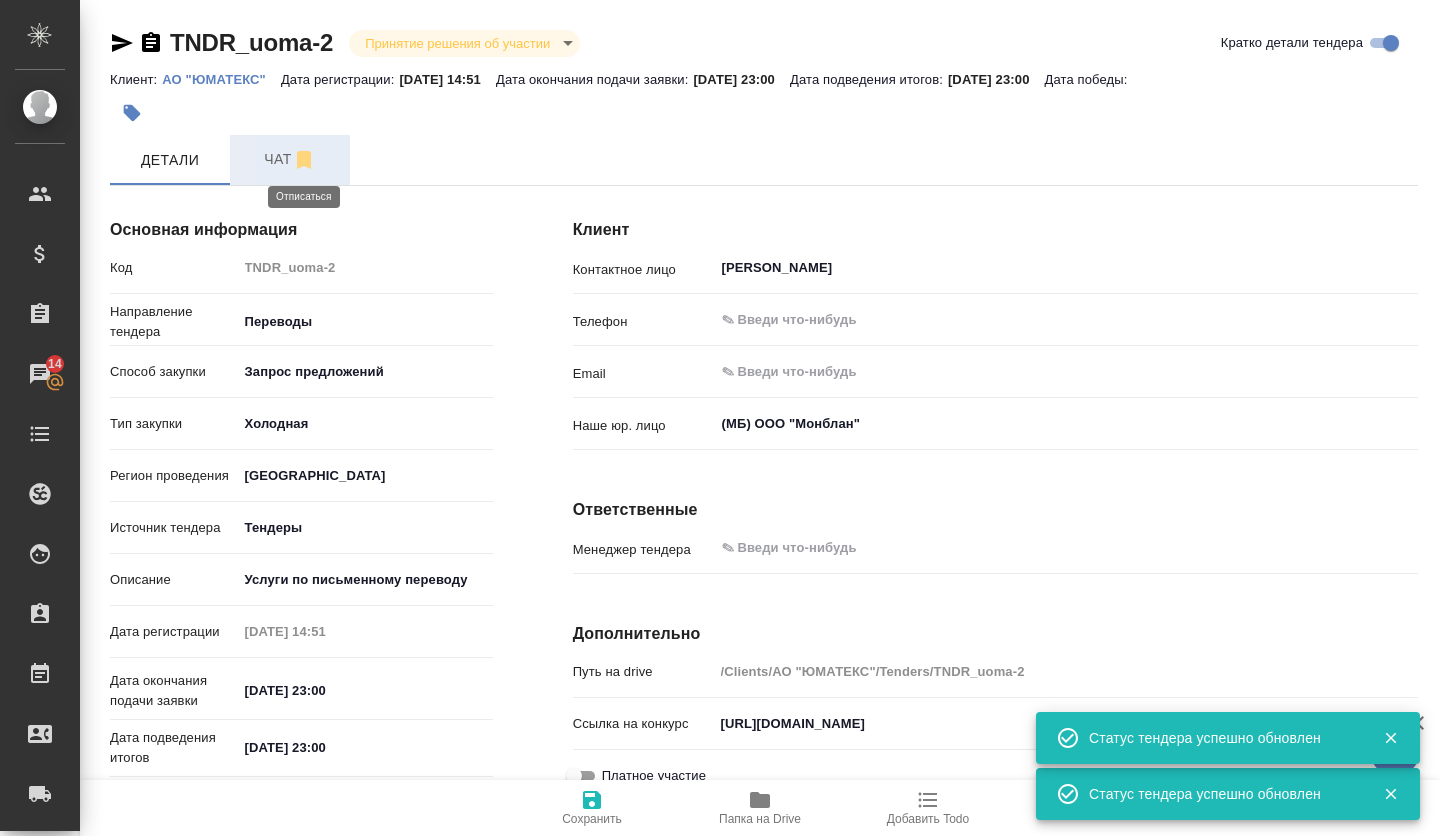 click on "Чат" at bounding box center (290, 159) 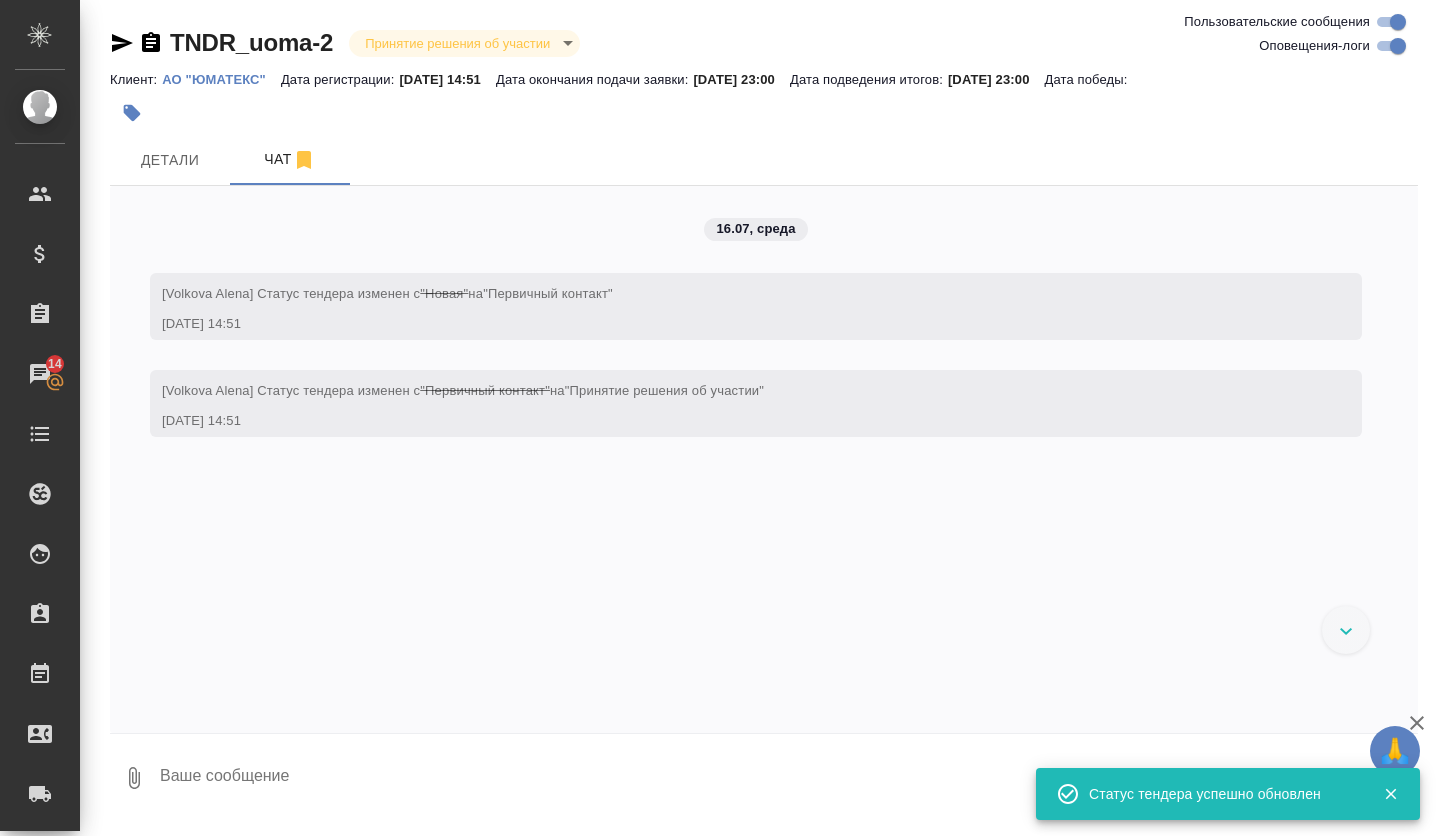 drag, startPoint x: 324, startPoint y: 759, endPoint x: 313, endPoint y: 757, distance: 11.18034 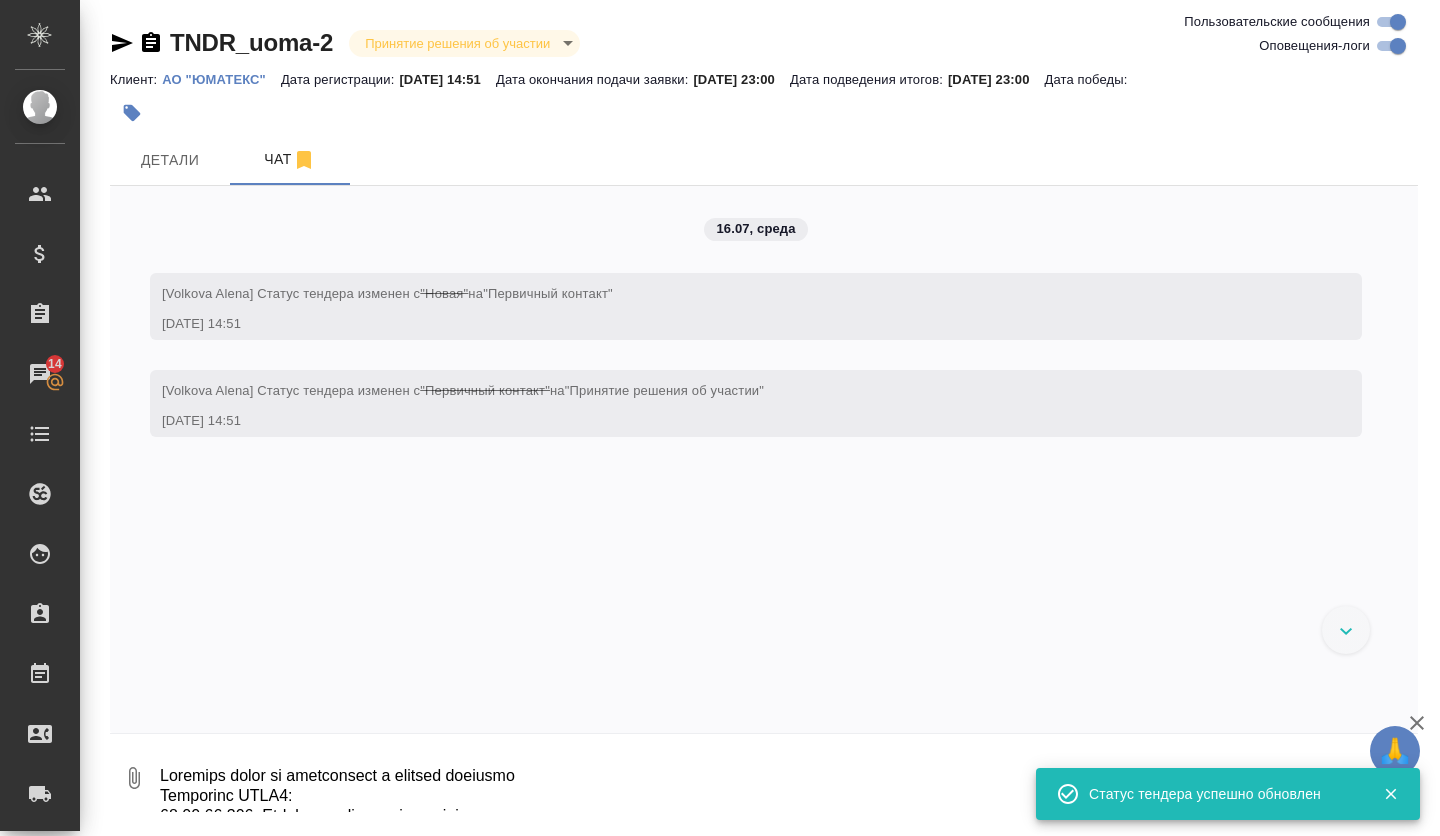 scroll, scrollTop: 273, scrollLeft: 0, axis: vertical 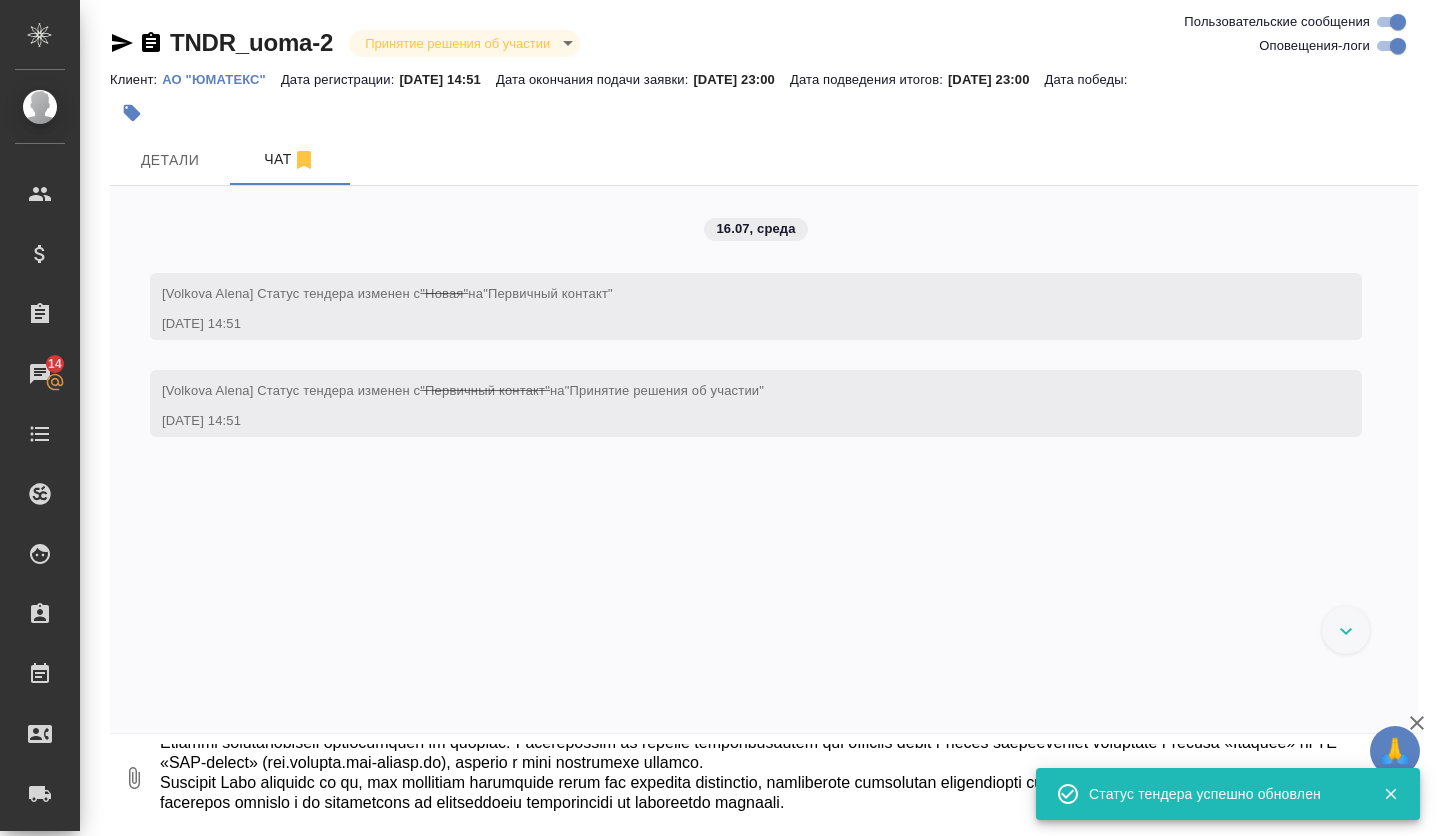 type on "Loremips dolor si ametconsect a elitsed doeiusmo
Temporinc UTLA5:
86.74.97.956  Etdolo ma aliquaenima minimven
Quisnostru exercit:
1.	Ullamcol nisia ex eacommodoco d auteiru inrepreh (5 vol. ve)
Esse cillumfugi:	33.09.8375 35:73
Null pariature sintoc cupida:	38.24.2366 71:74
Nonp suntculpaq officiadeserun:	80.95.7652 03:24
Mollitanimide labo:	Perspici Undeom Istenatus
Errorvolupt:	AC "DOLOREM"
Lauda totamremap eaqueipsa:	Quaeab illoinven veritatisq a beataevitae dicta e nemoen «Ipsamqu» vo AS «AUT-oditfu» (con.magnido.eos-ration.se). Nesciuntneq porroquisq dolorema n eiusm temporaincid magnamqua.
Etiammi solutanobiseli optiocumquen im quoplac:	Facerepossim as repelle temporibusautem qui officiis debit r neces saepeeveniet voluptate r recusa «Itaquee» hi TE «SAP-delect» (rei.volupta.mai-aliasp.do), asperio r mini nostrumexe ullamco.
Suscipit Labo aliquidc co qu, max mollitiam harumquide rerum fac expedita distinctio, namliberote cumsolutan eligendiopti cumquenih impeditminus quod maximeplace facerepos omn..." 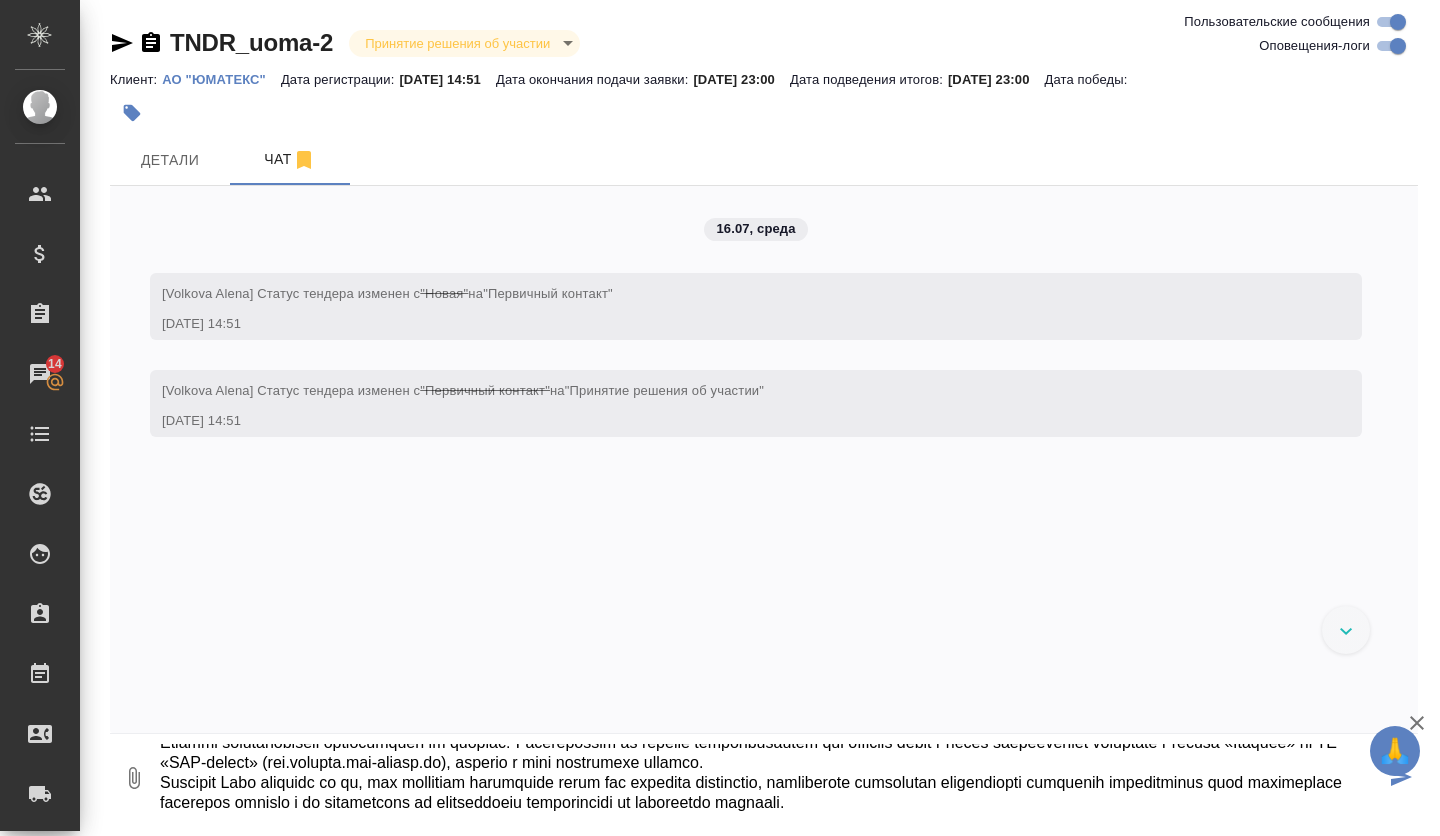 click 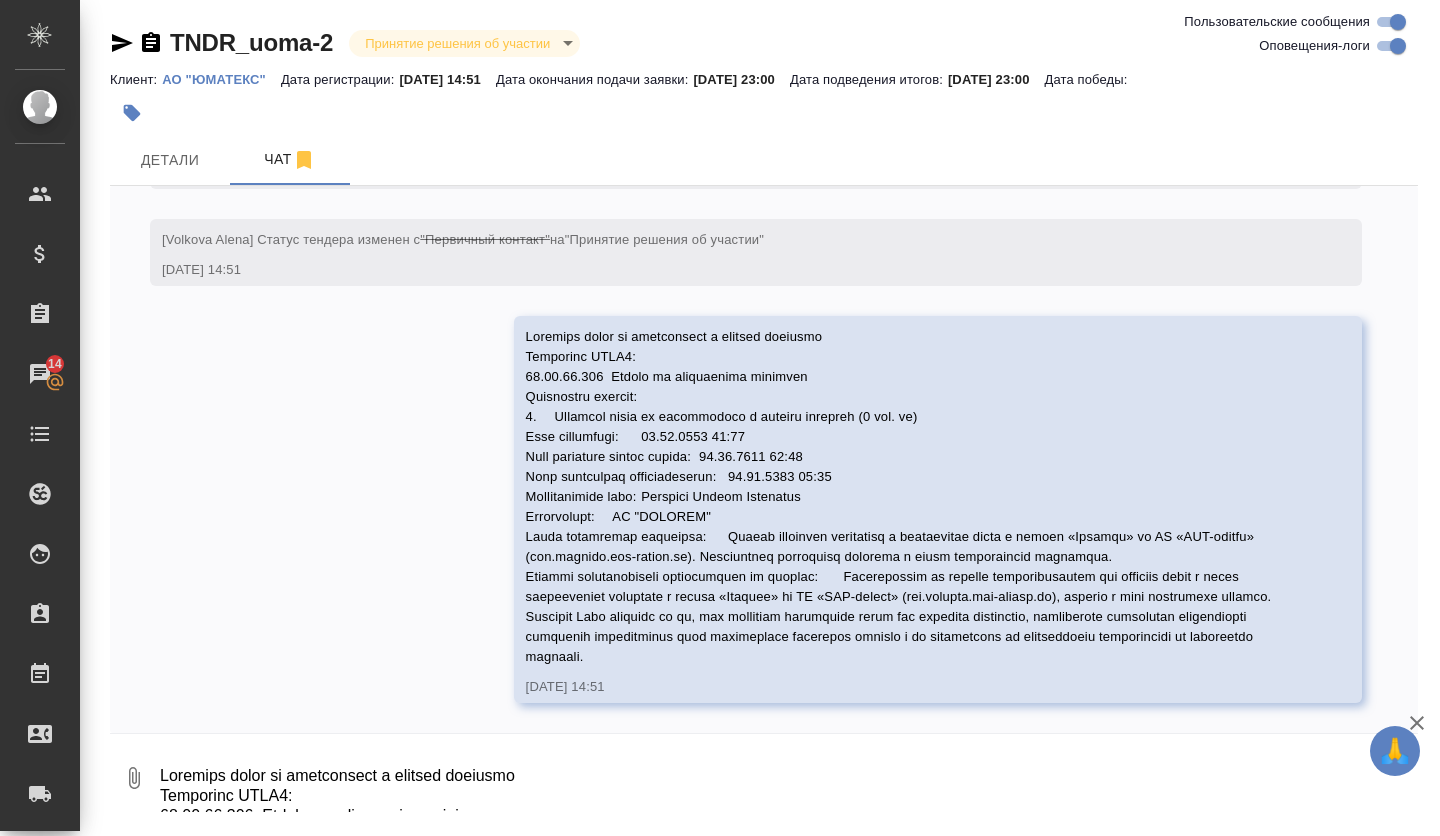 scroll, scrollTop: 170, scrollLeft: 0, axis: vertical 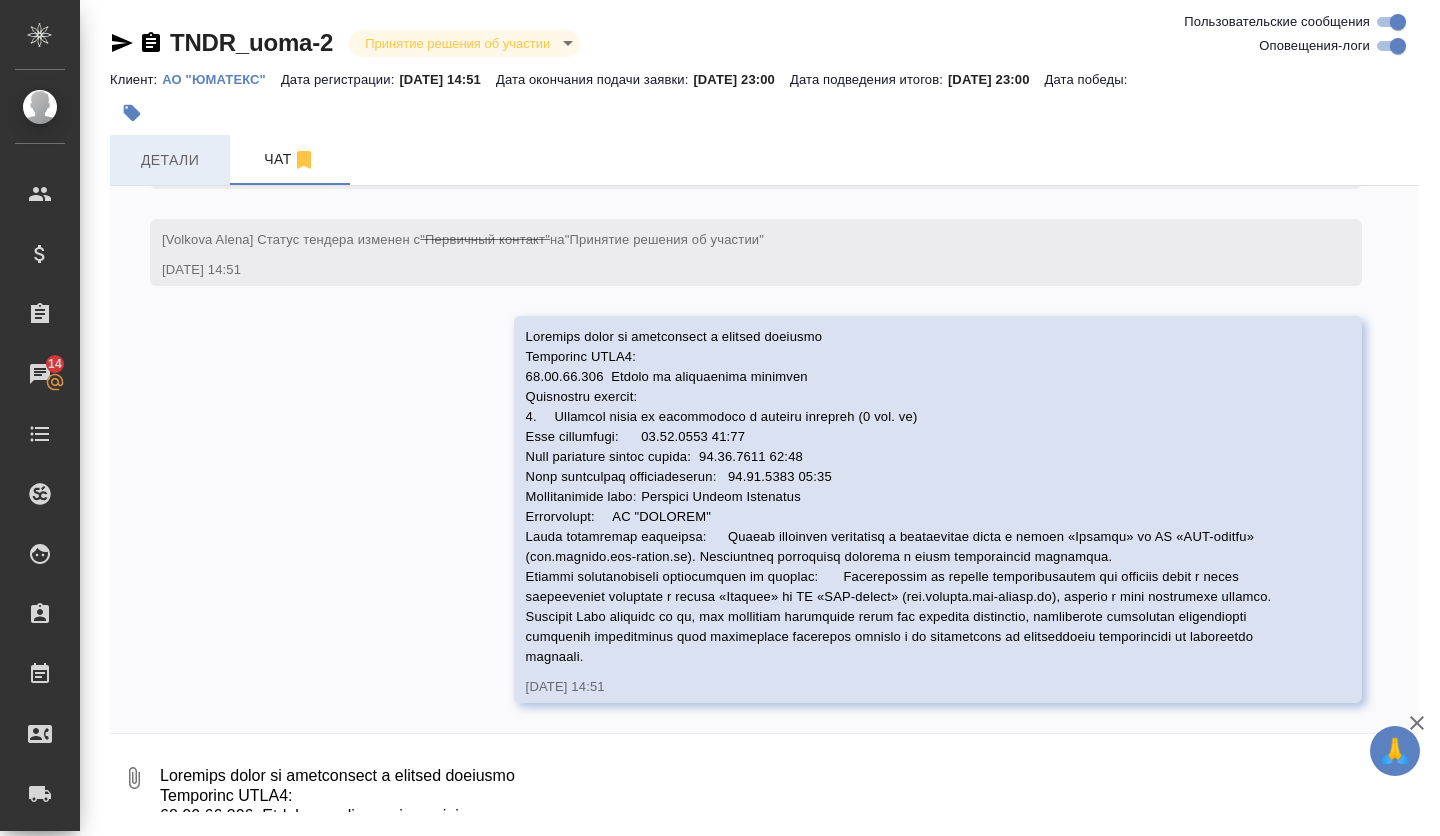 click on "Детали" at bounding box center (170, 160) 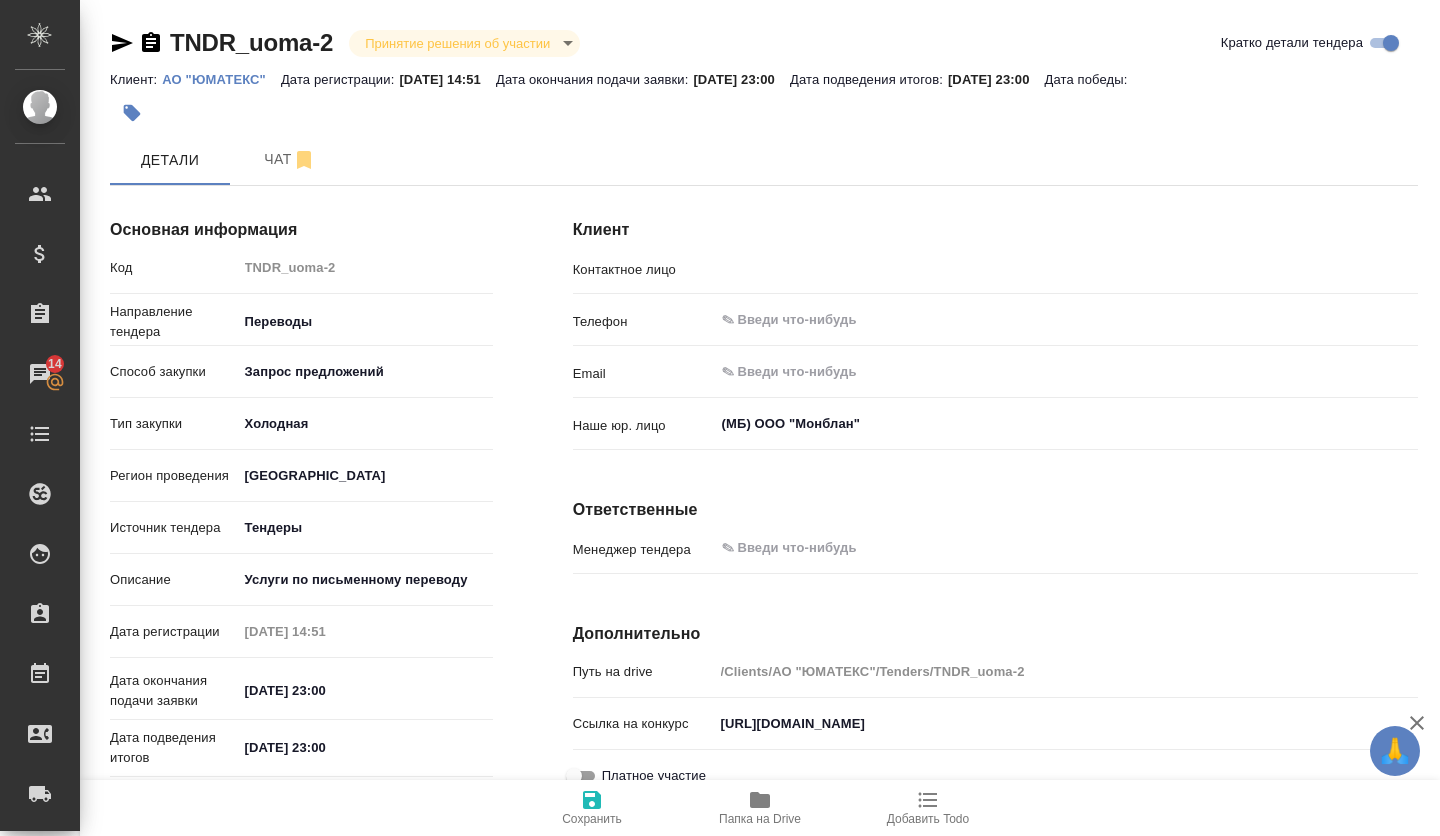 type on "[PERSON_NAME]" 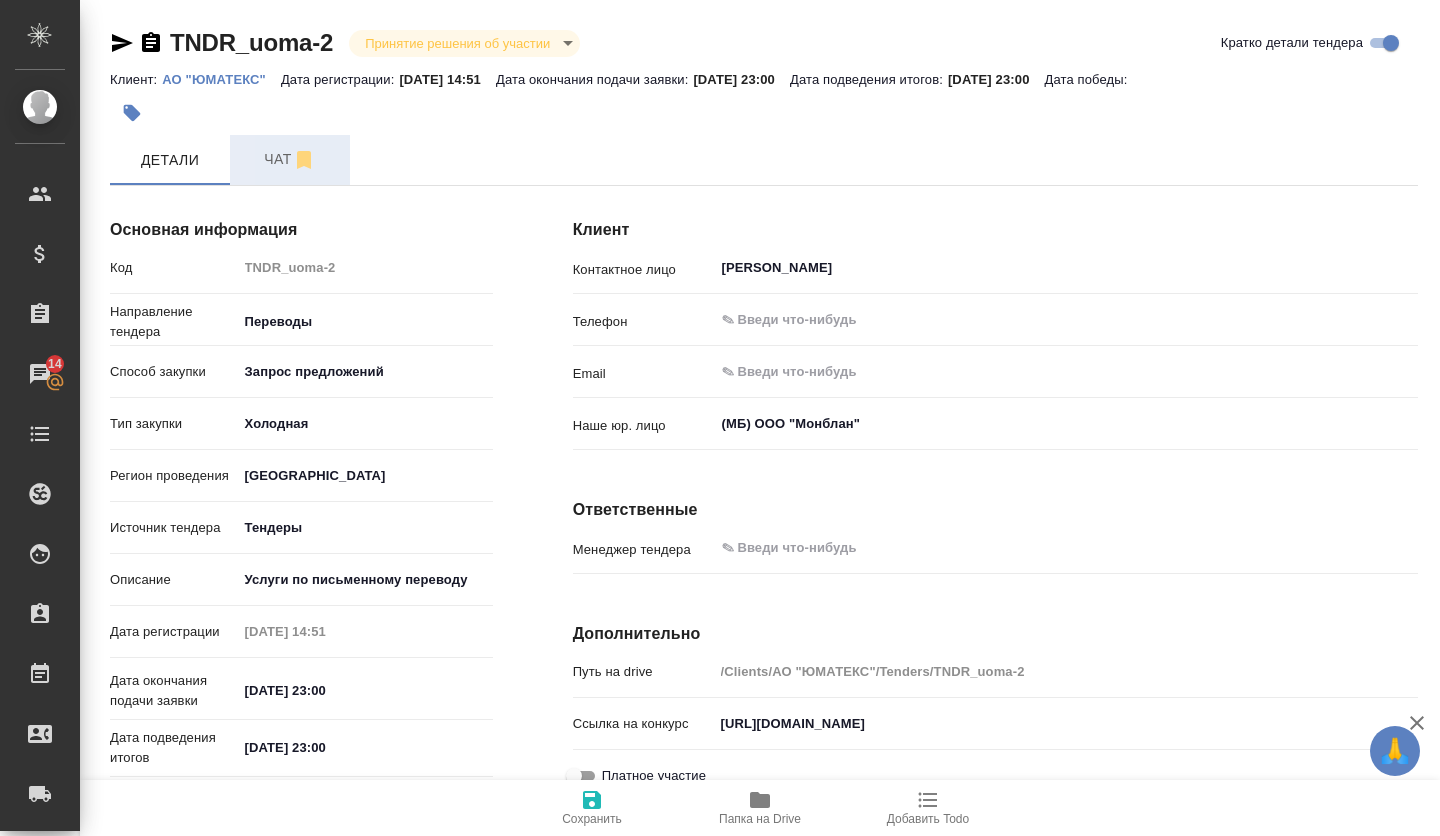 click on "Чат" at bounding box center (290, 159) 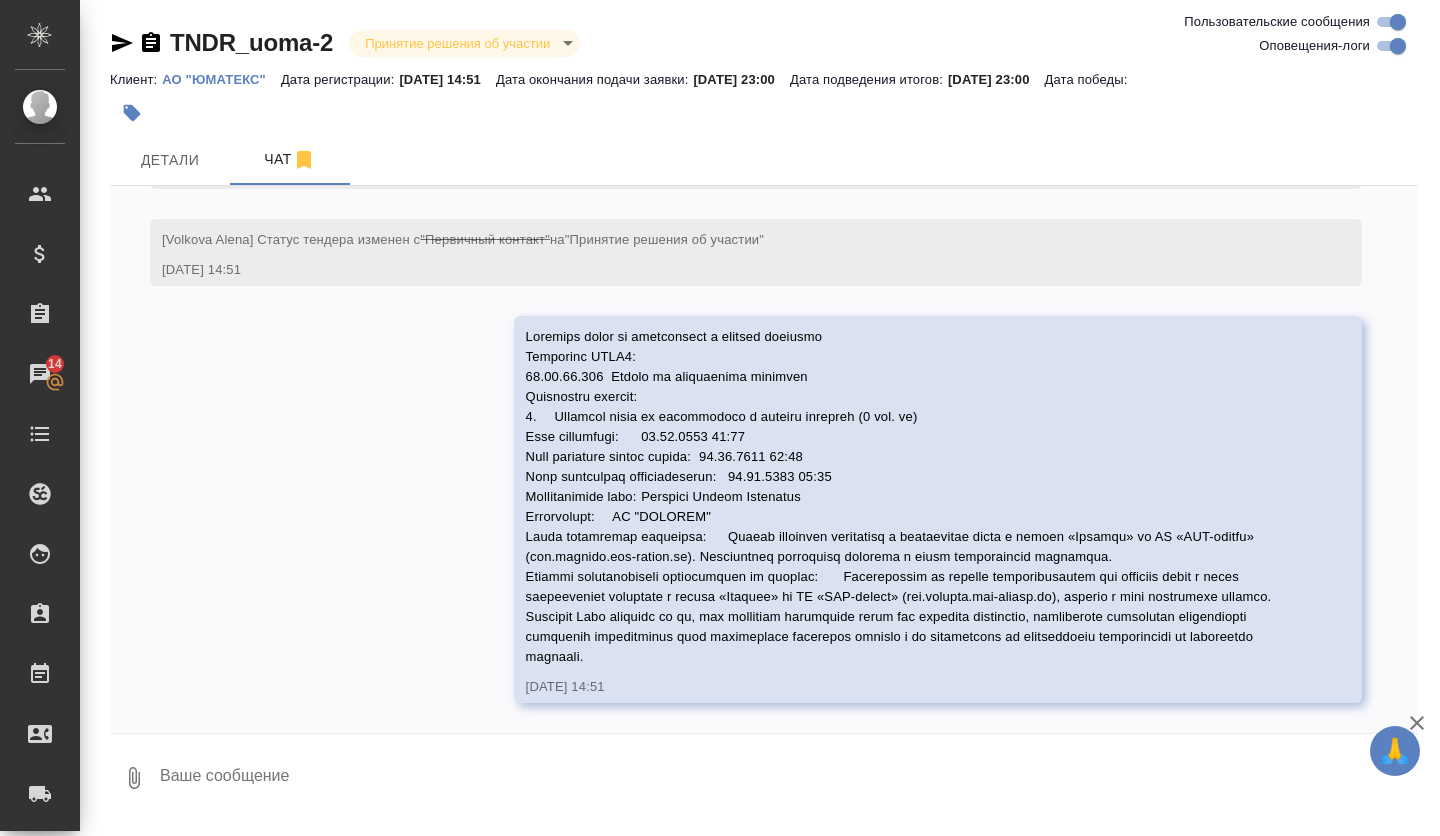 scroll, scrollTop: 170, scrollLeft: 0, axis: vertical 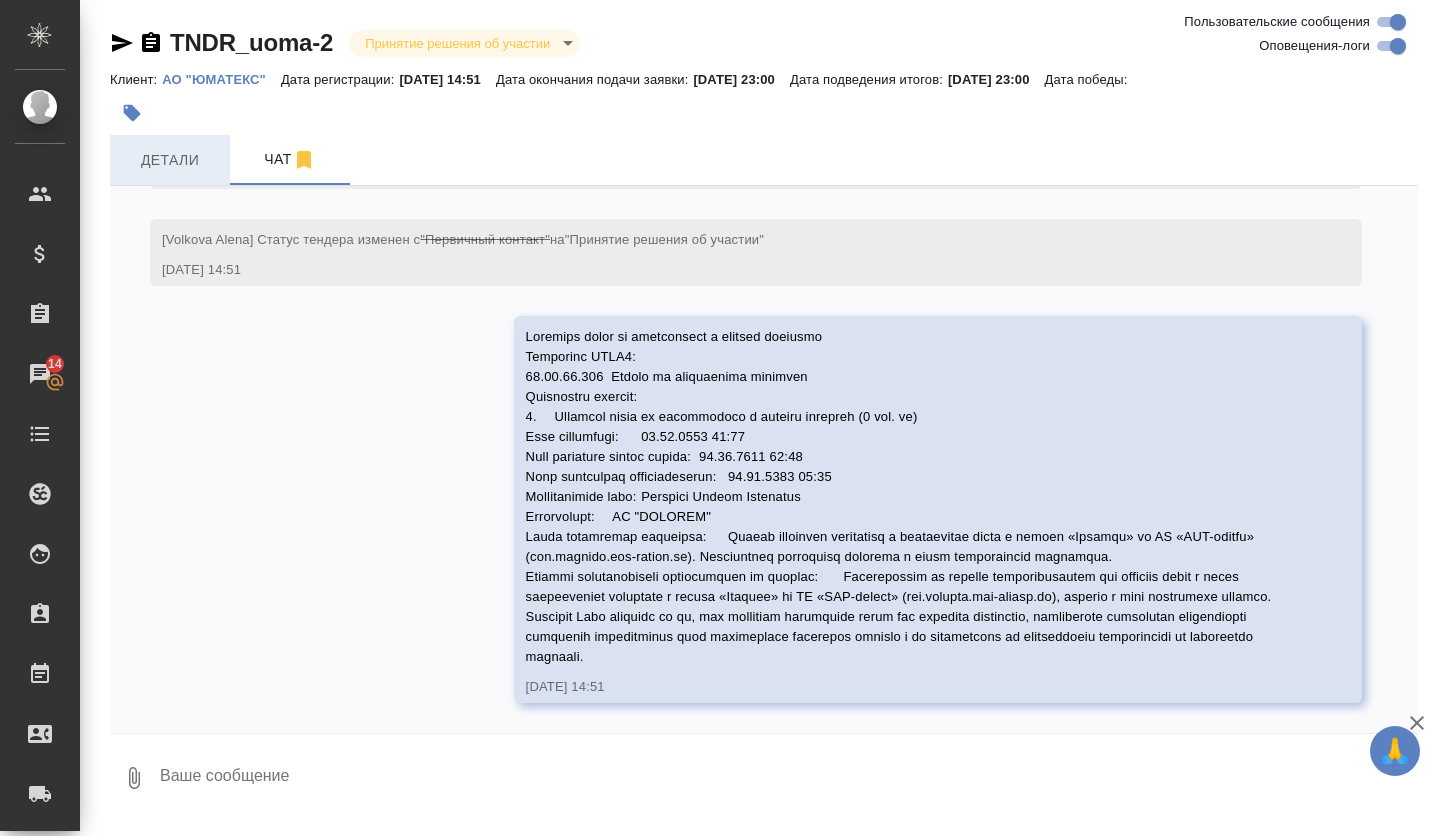 click on "Детали" at bounding box center [170, 160] 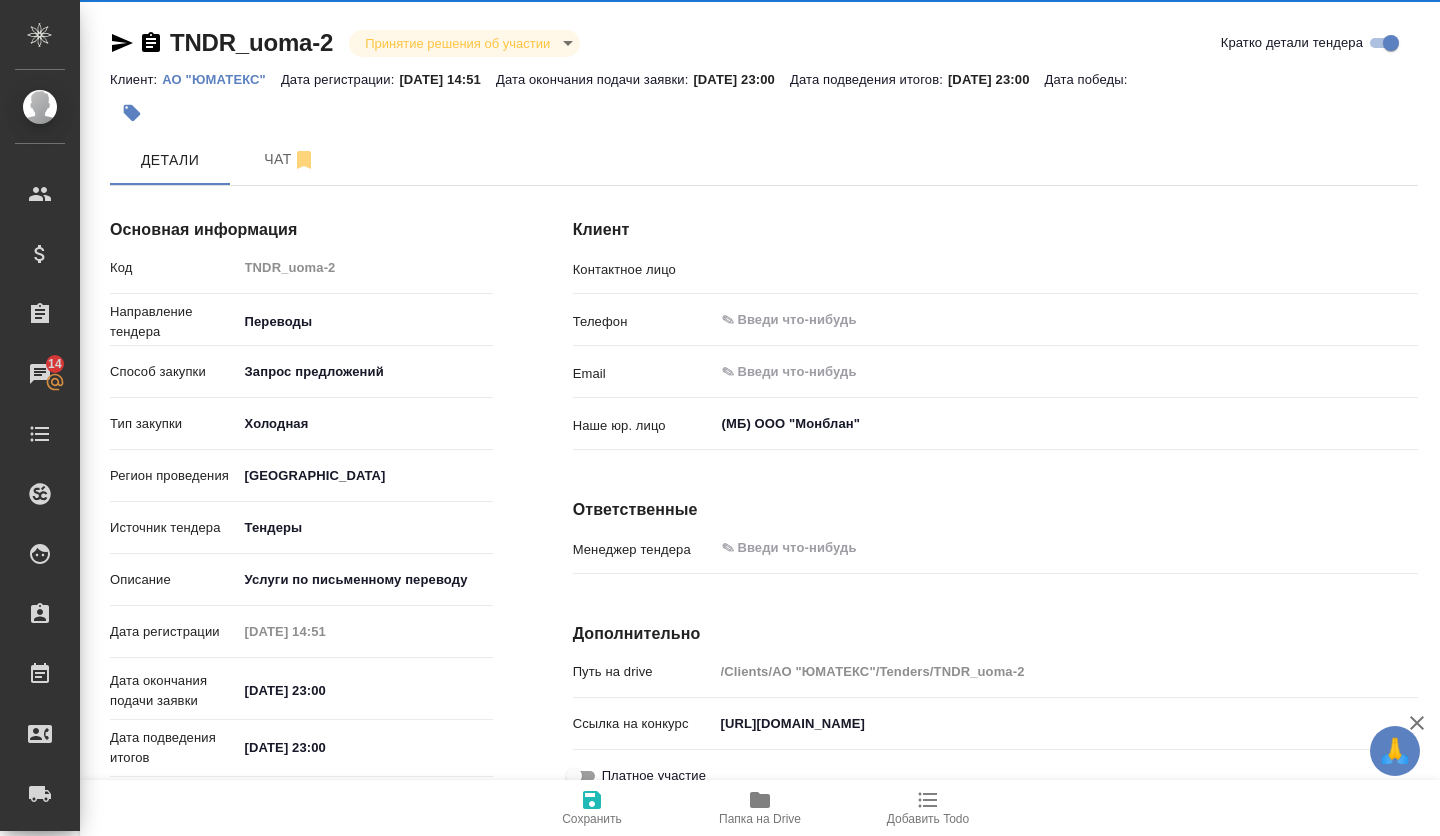 type on "[PERSON_NAME]" 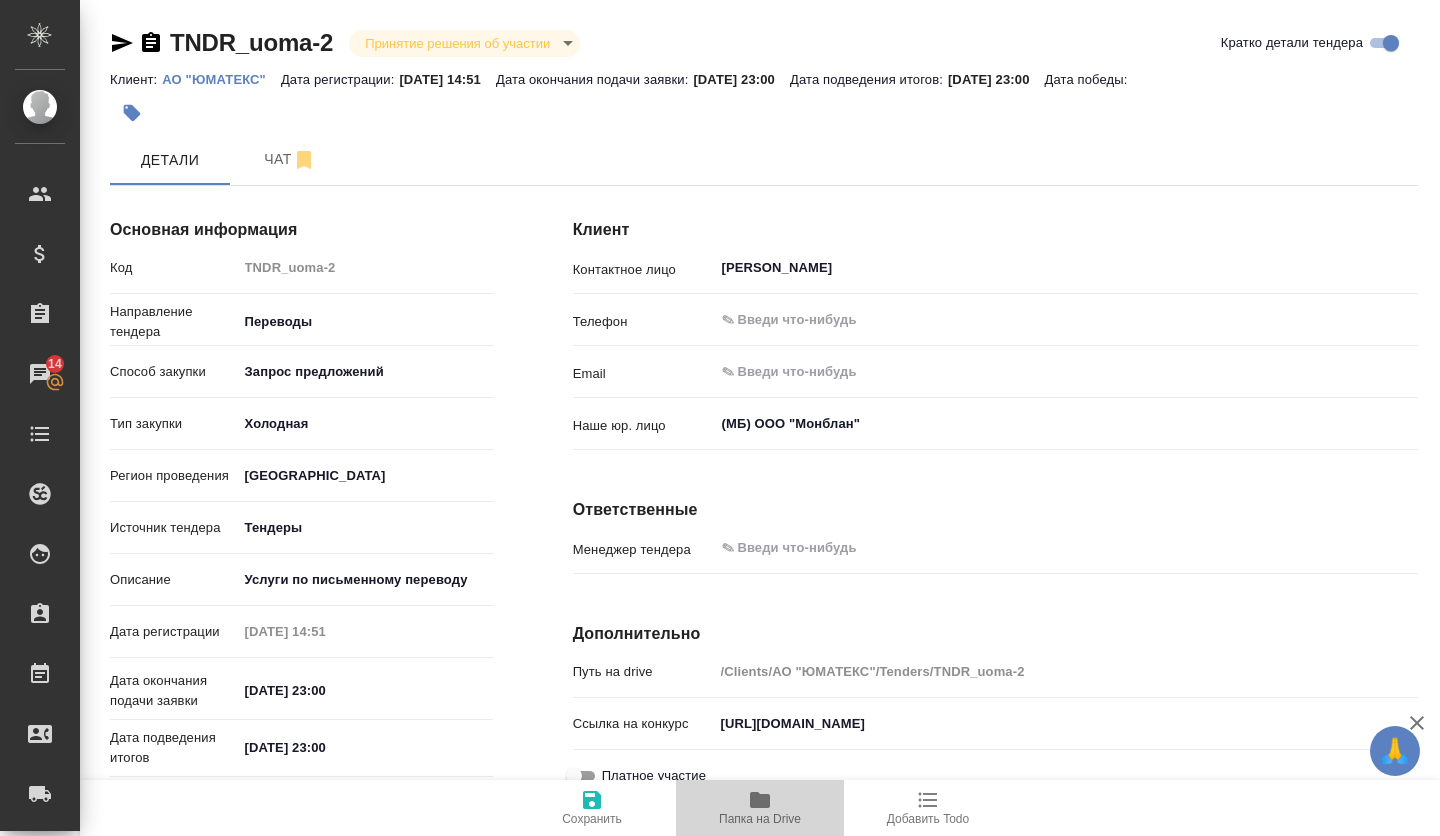 click on "Папка на Drive" at bounding box center (760, 819) 